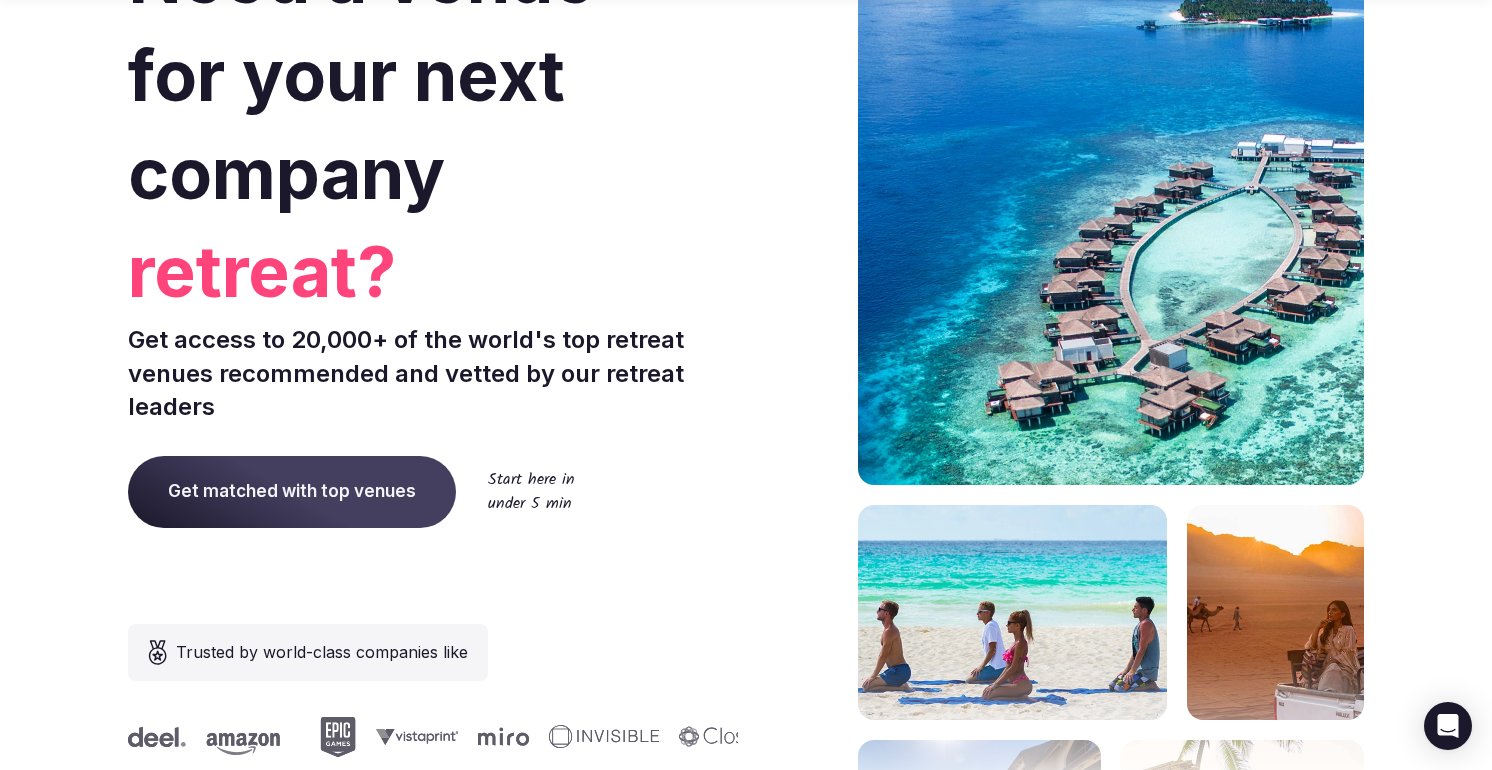 scroll, scrollTop: 239, scrollLeft: 0, axis: vertical 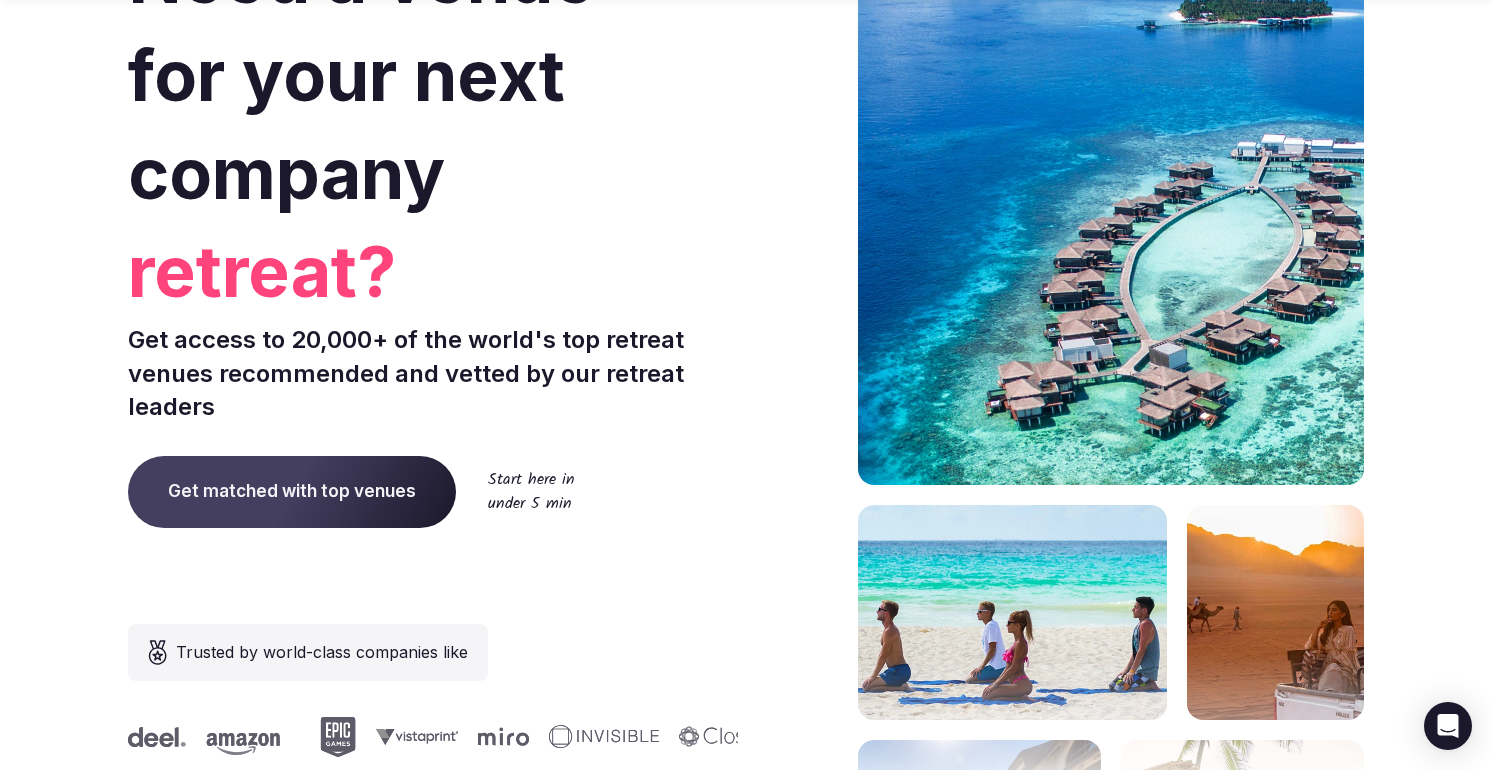 click on "Get matched with top venues" at bounding box center (292, 492) 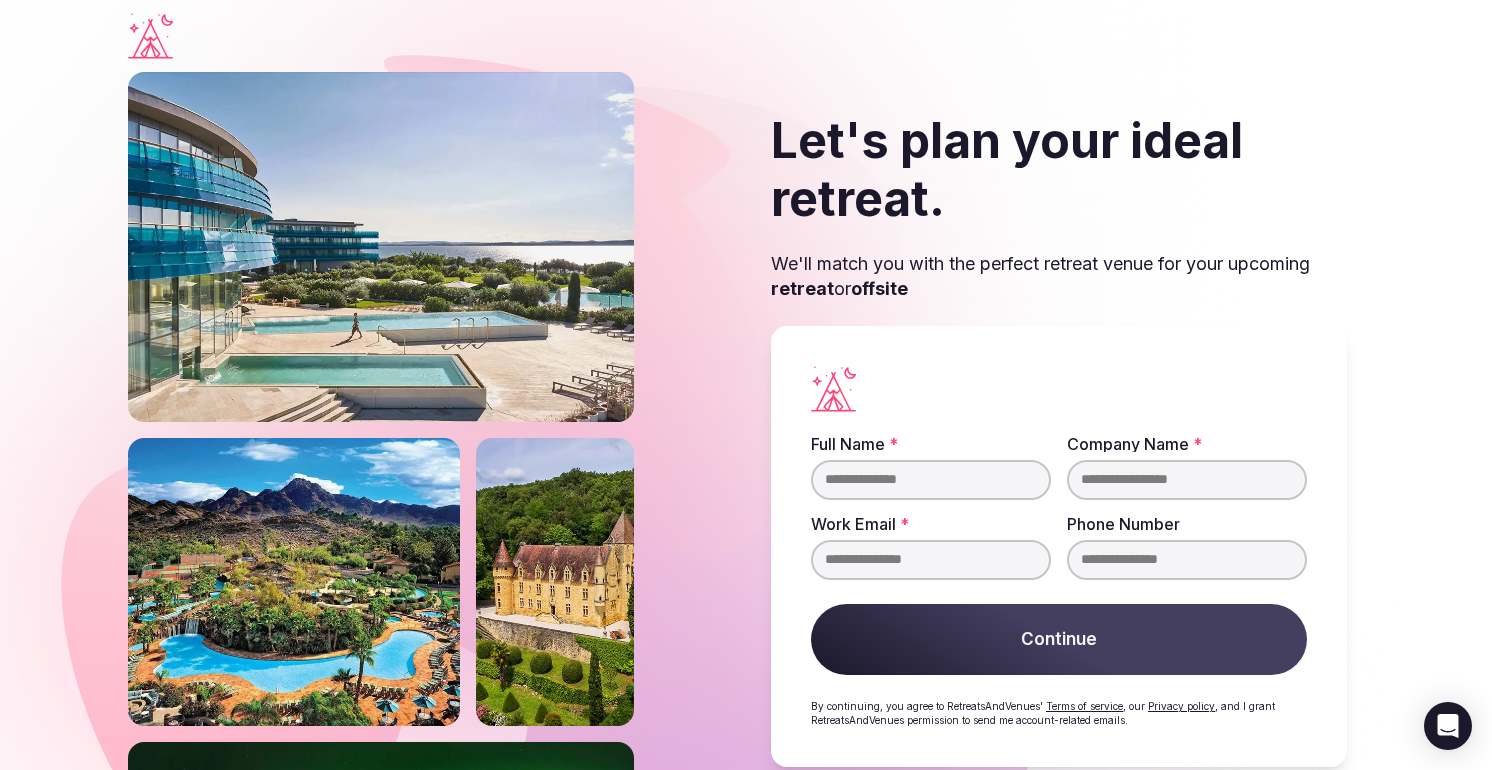 scroll, scrollTop: 37, scrollLeft: 0, axis: vertical 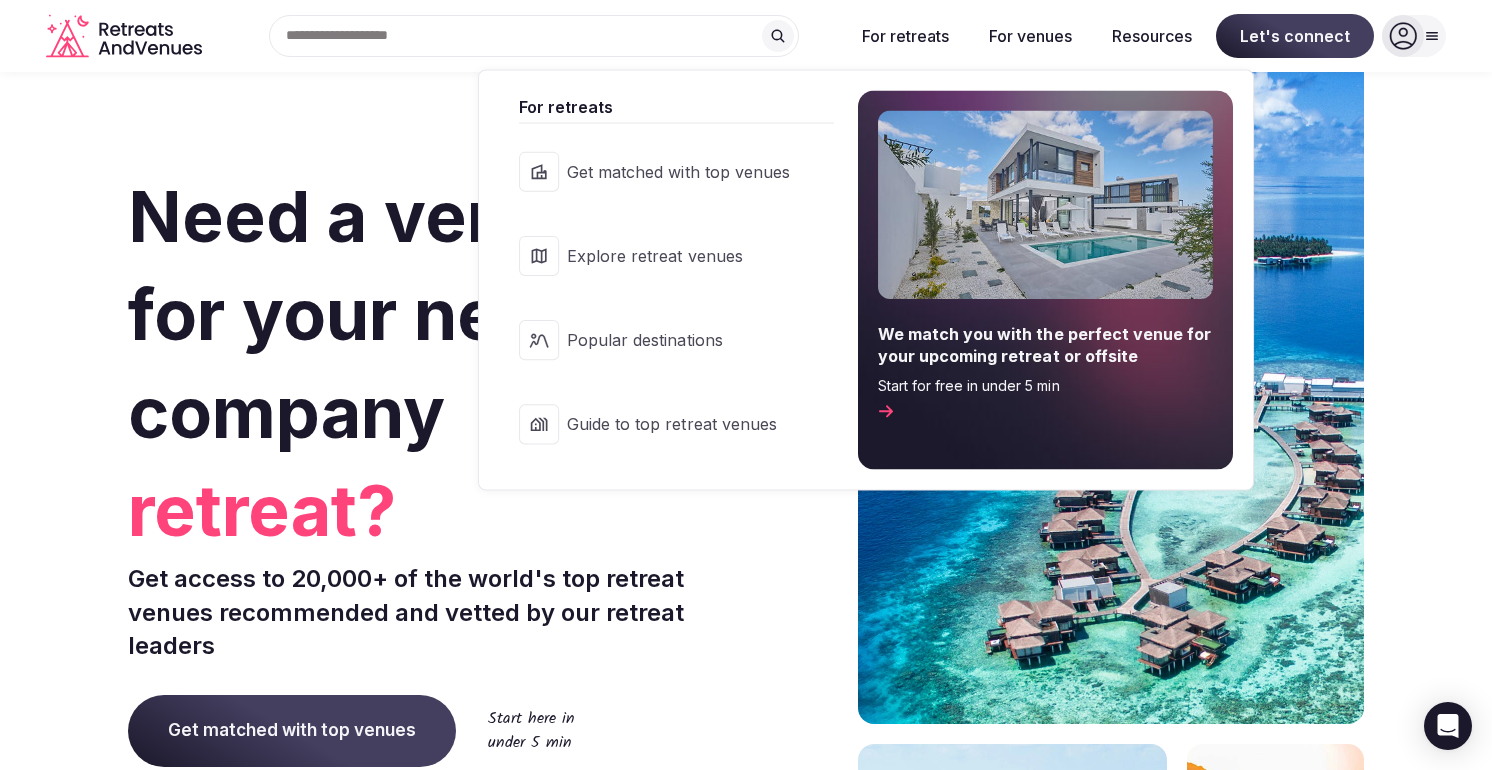 click on "Explore retreat venues" at bounding box center [678, 256] 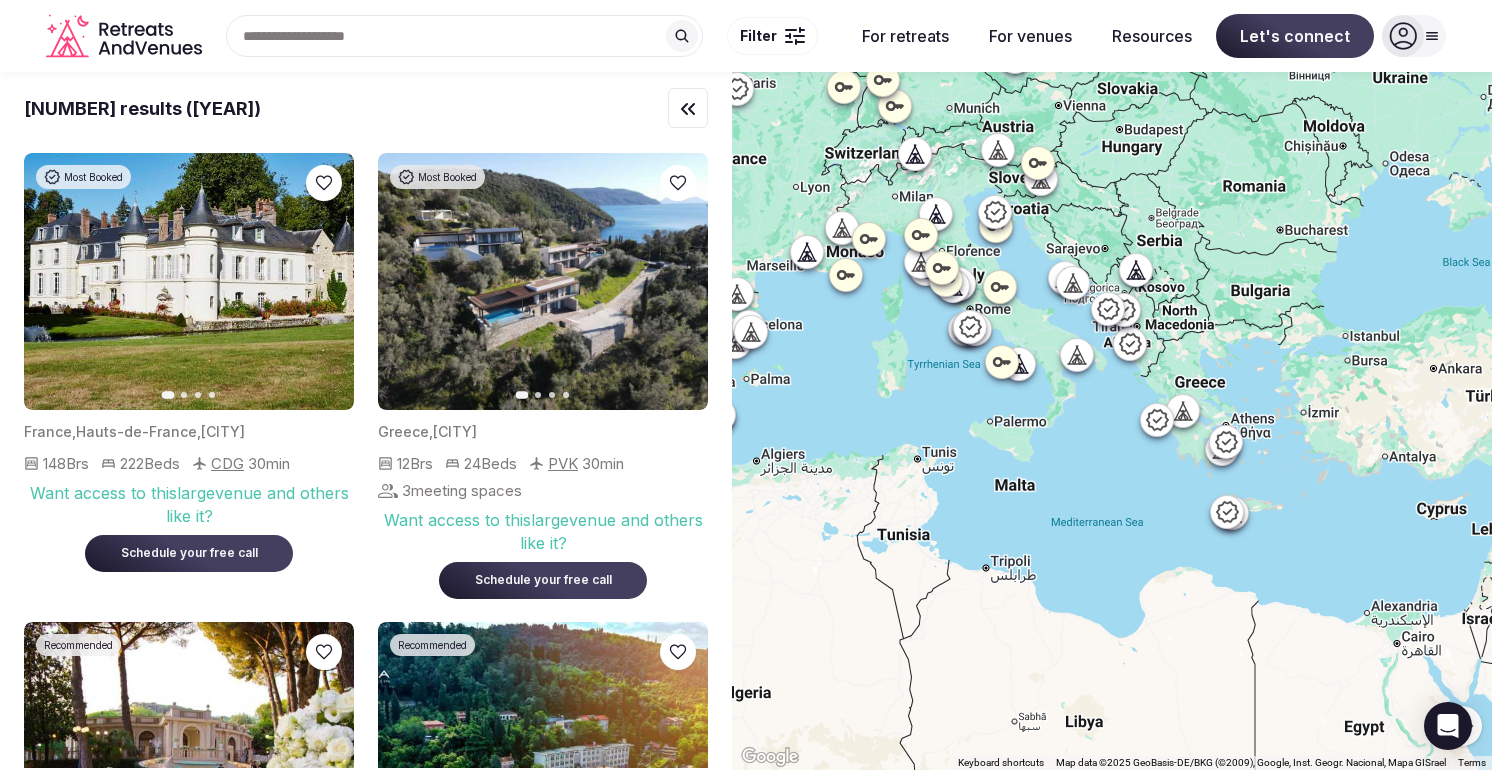drag, startPoint x: 1384, startPoint y: 552, endPoint x: 1130, endPoint y: 498, distance: 259.67673 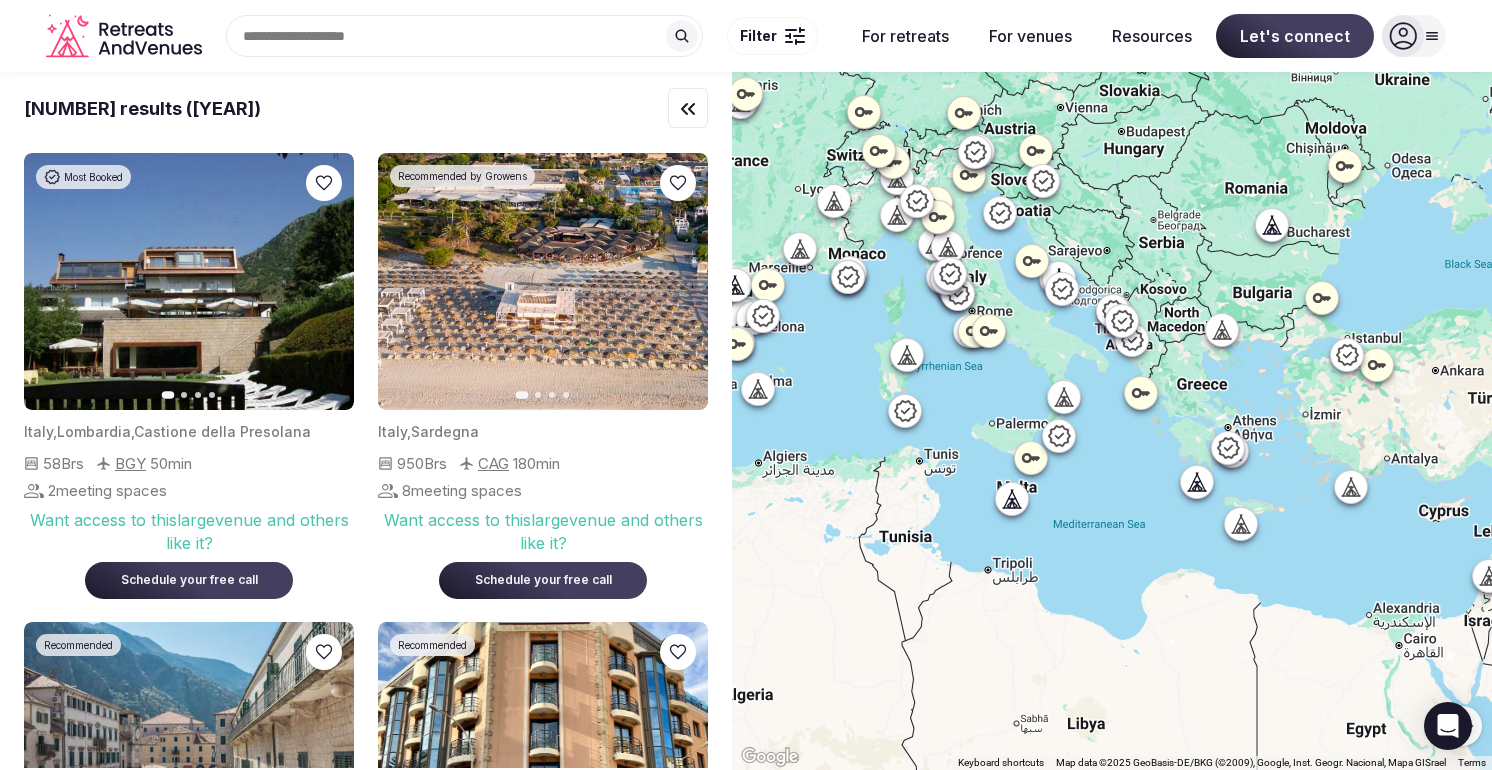 click 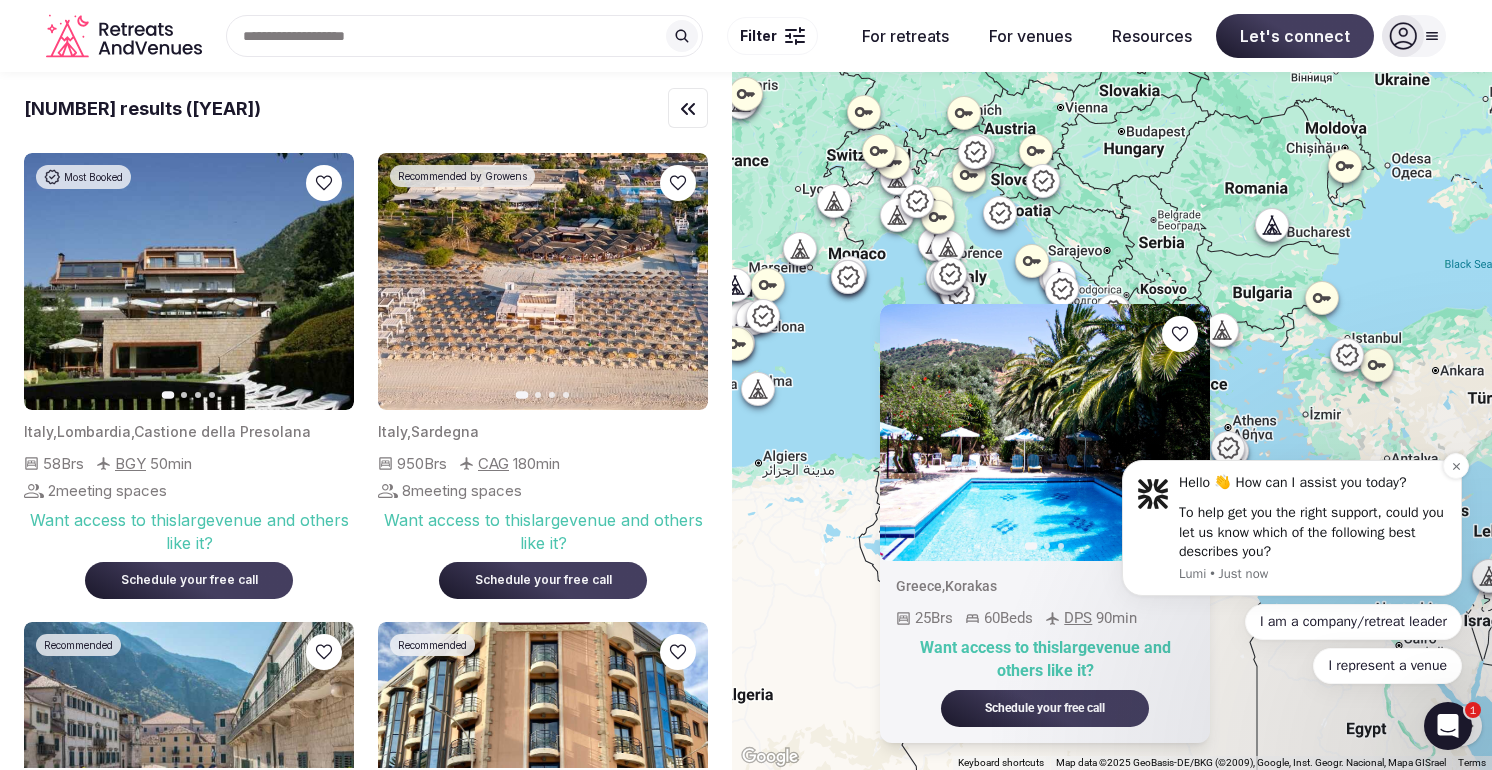 scroll, scrollTop: 0, scrollLeft: 0, axis: both 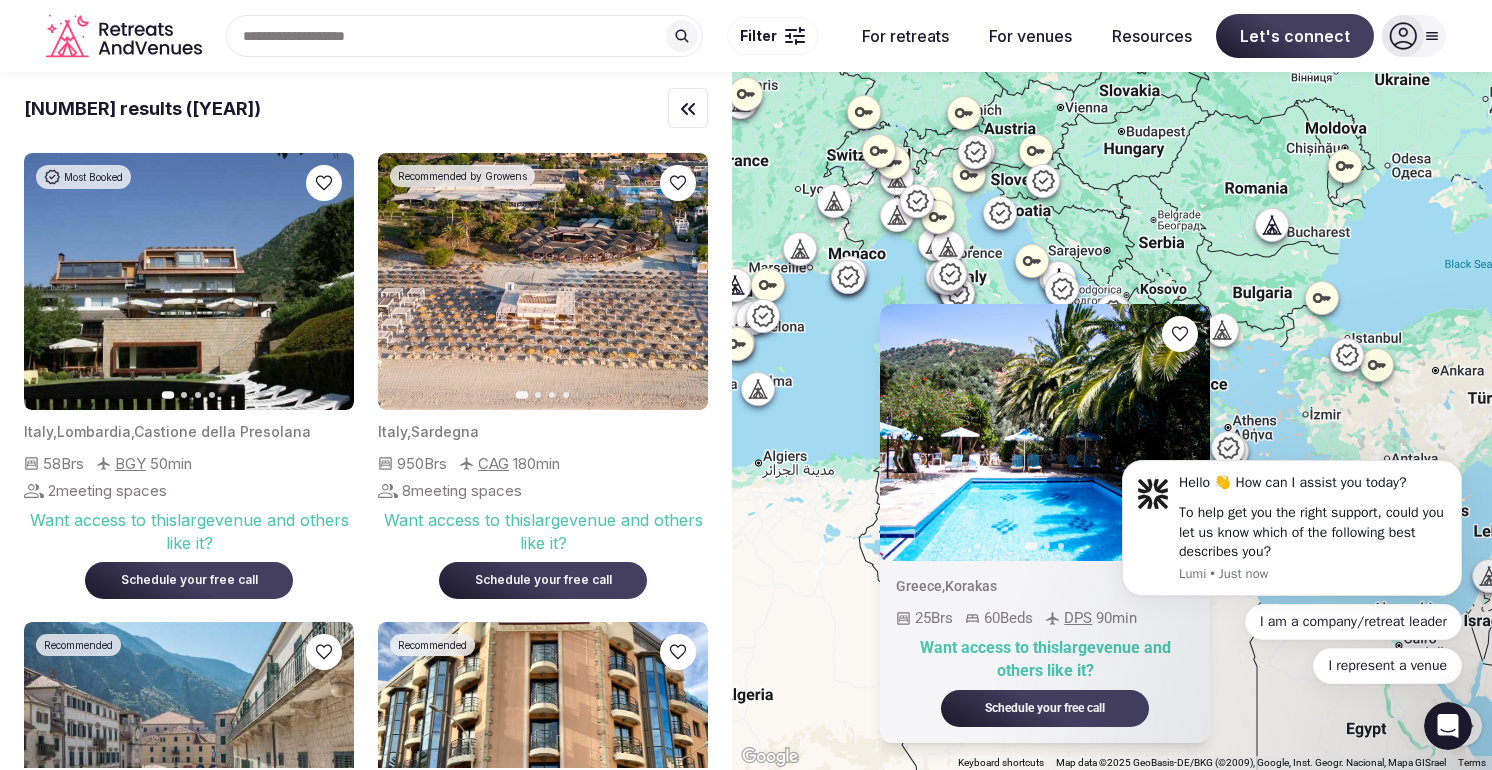 click at bounding box center [788, 36] 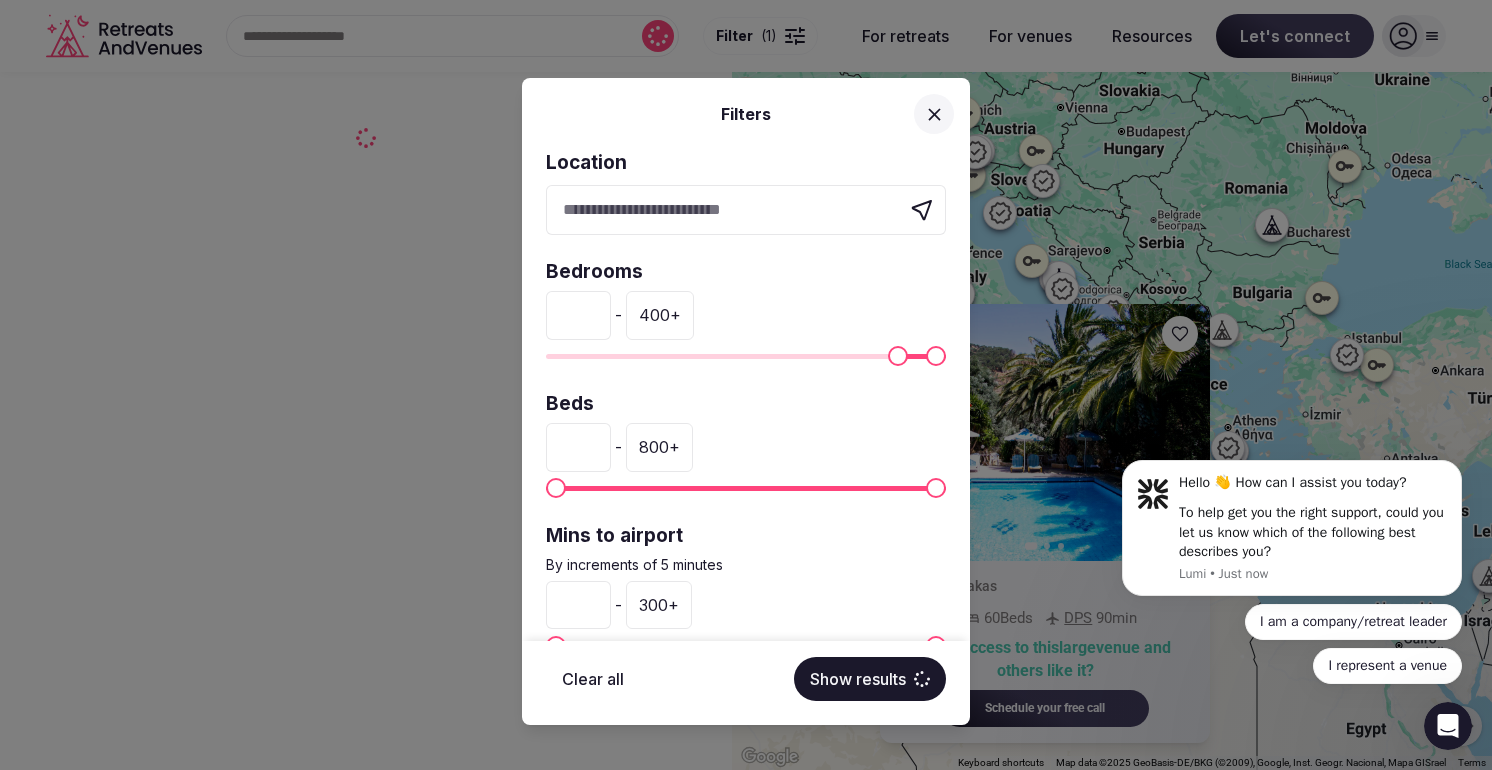 type on "***" 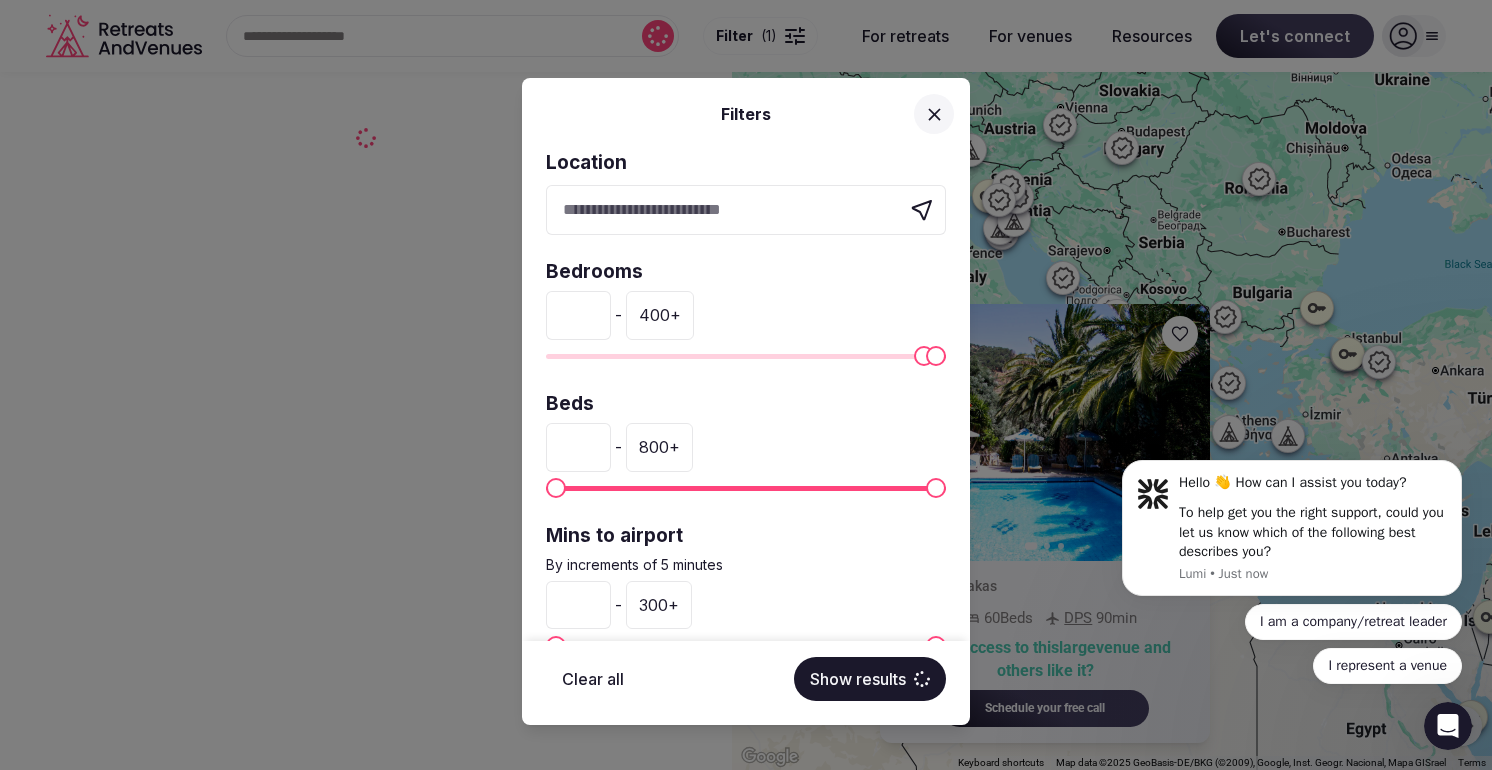 click at bounding box center (924, 356) 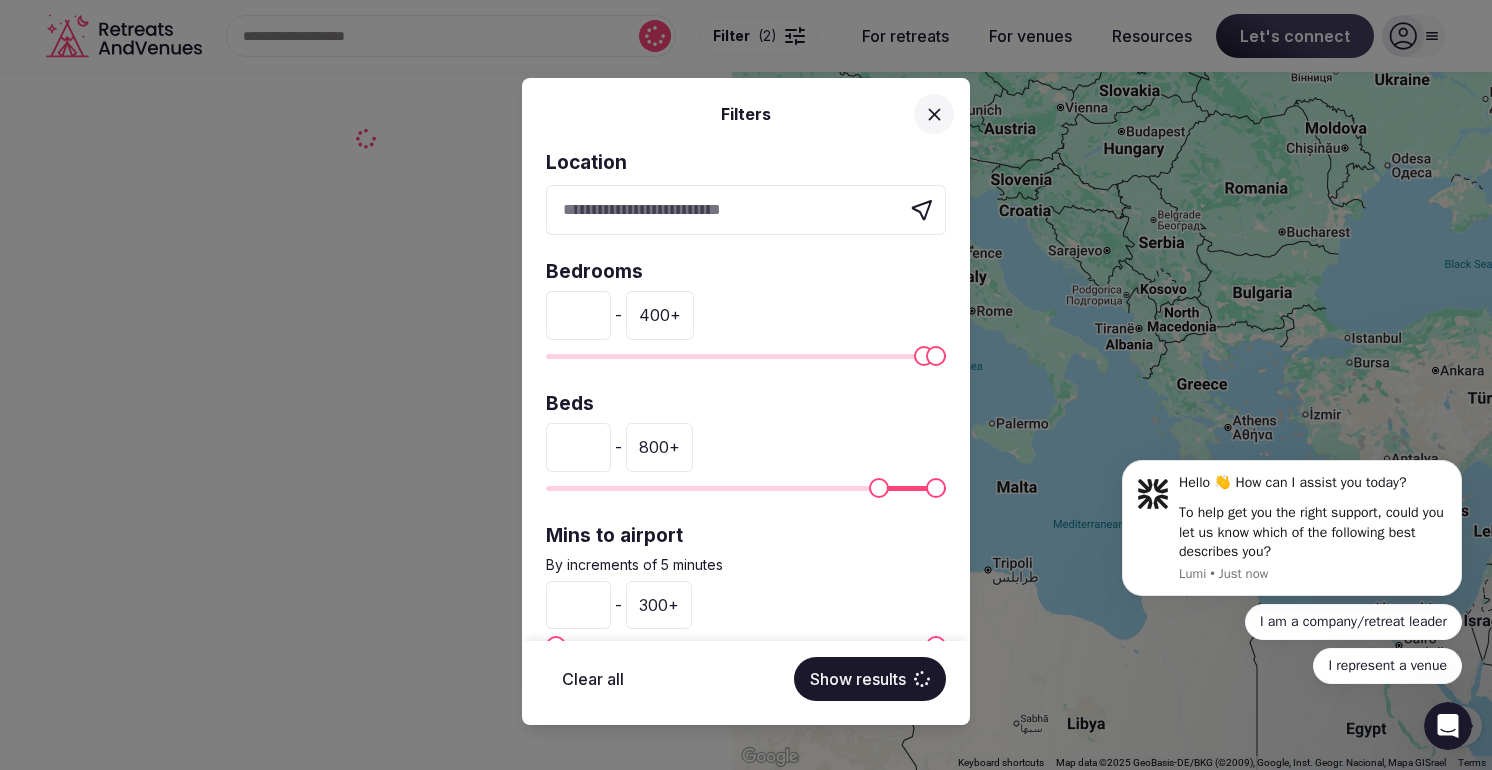 type on "***" 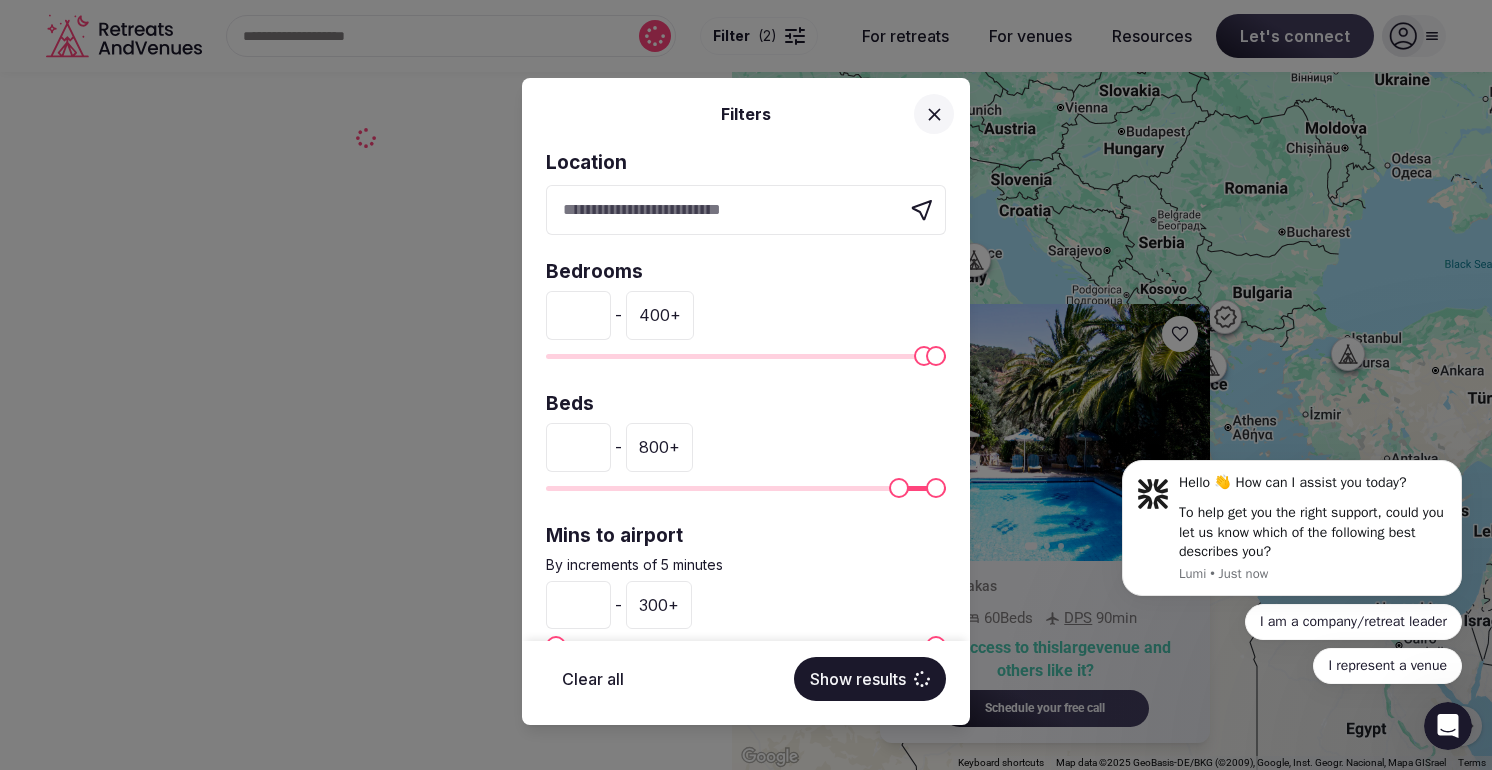 click at bounding box center [899, 488] 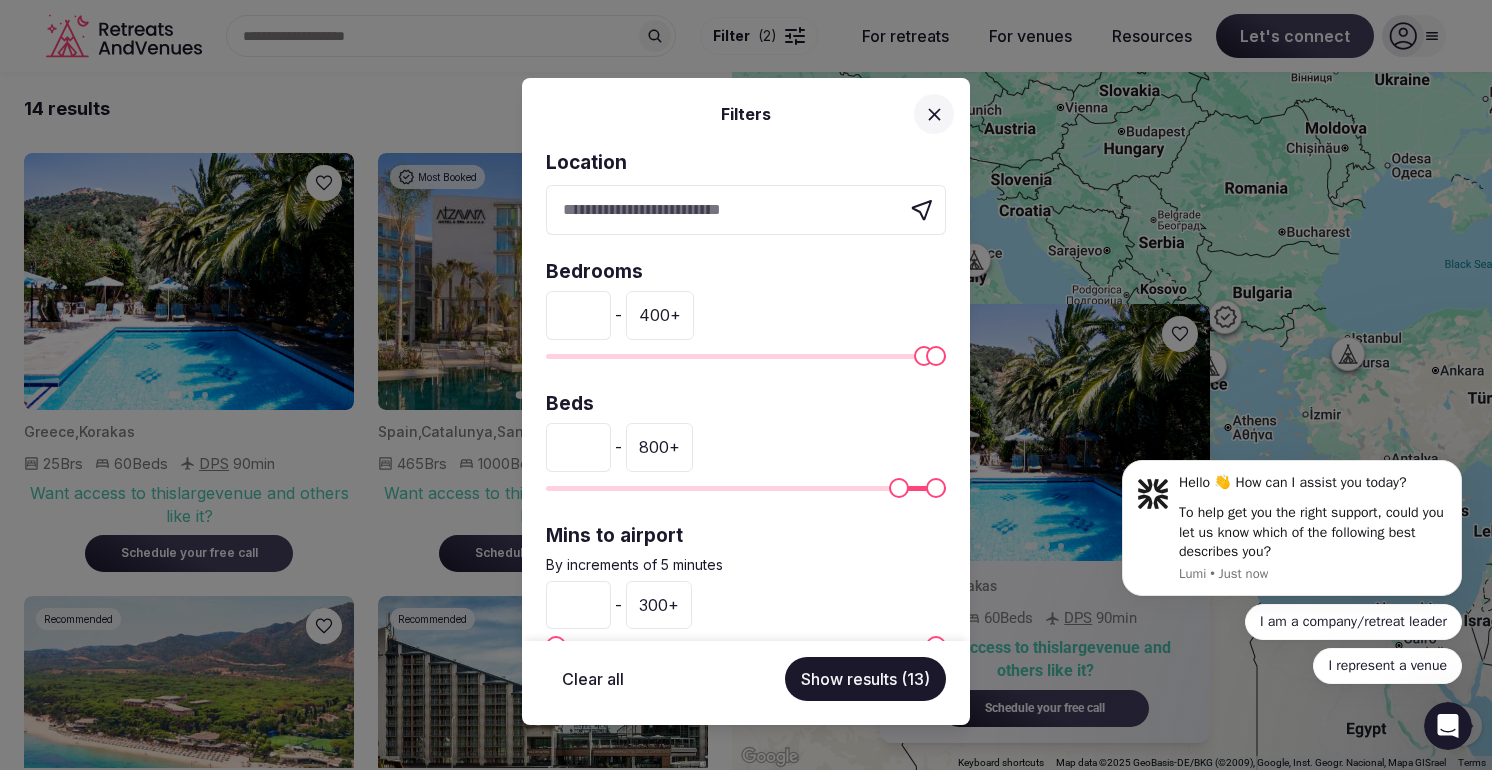 click on "Show results   (13)" at bounding box center (865, 679) 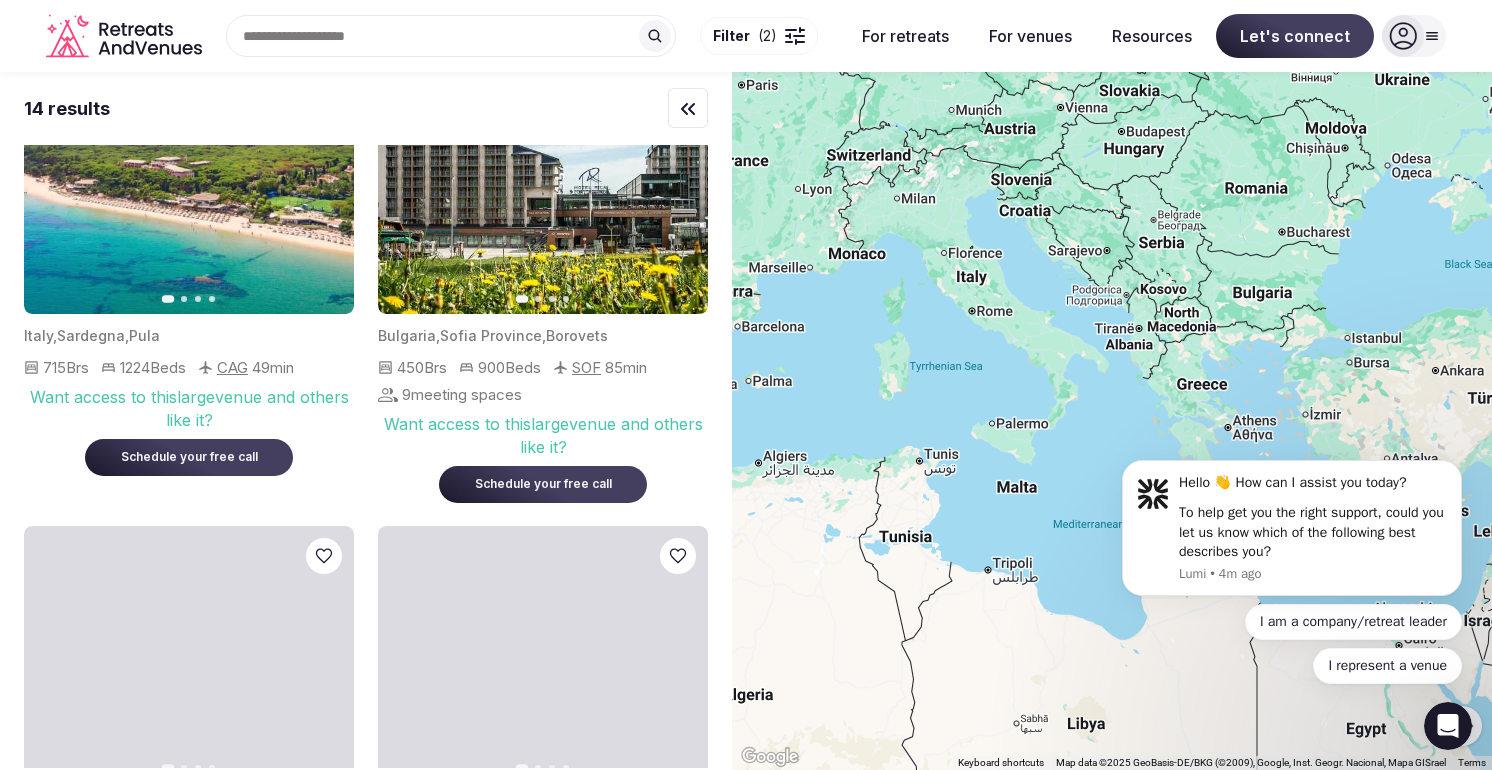 scroll, scrollTop: 691, scrollLeft: 0, axis: vertical 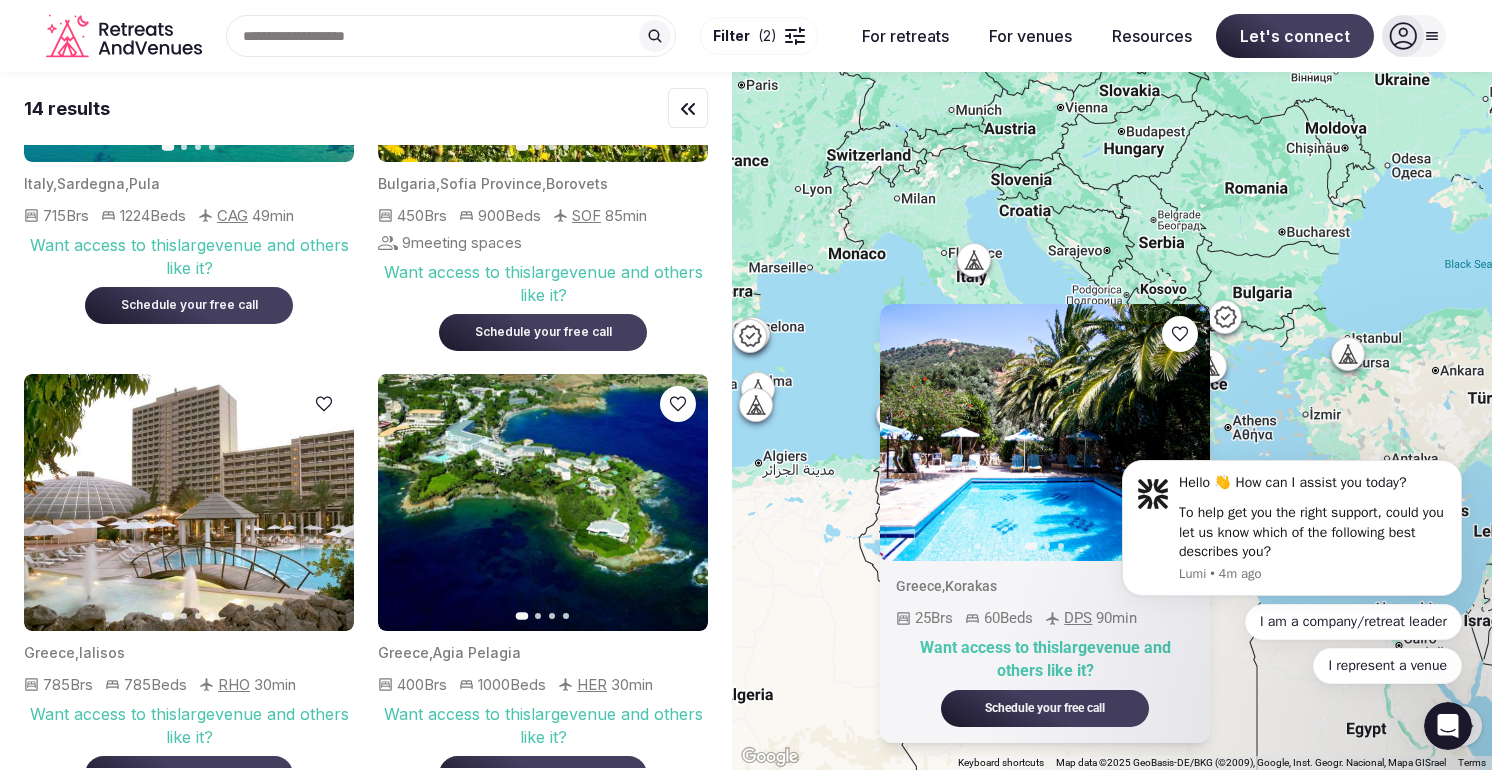 click 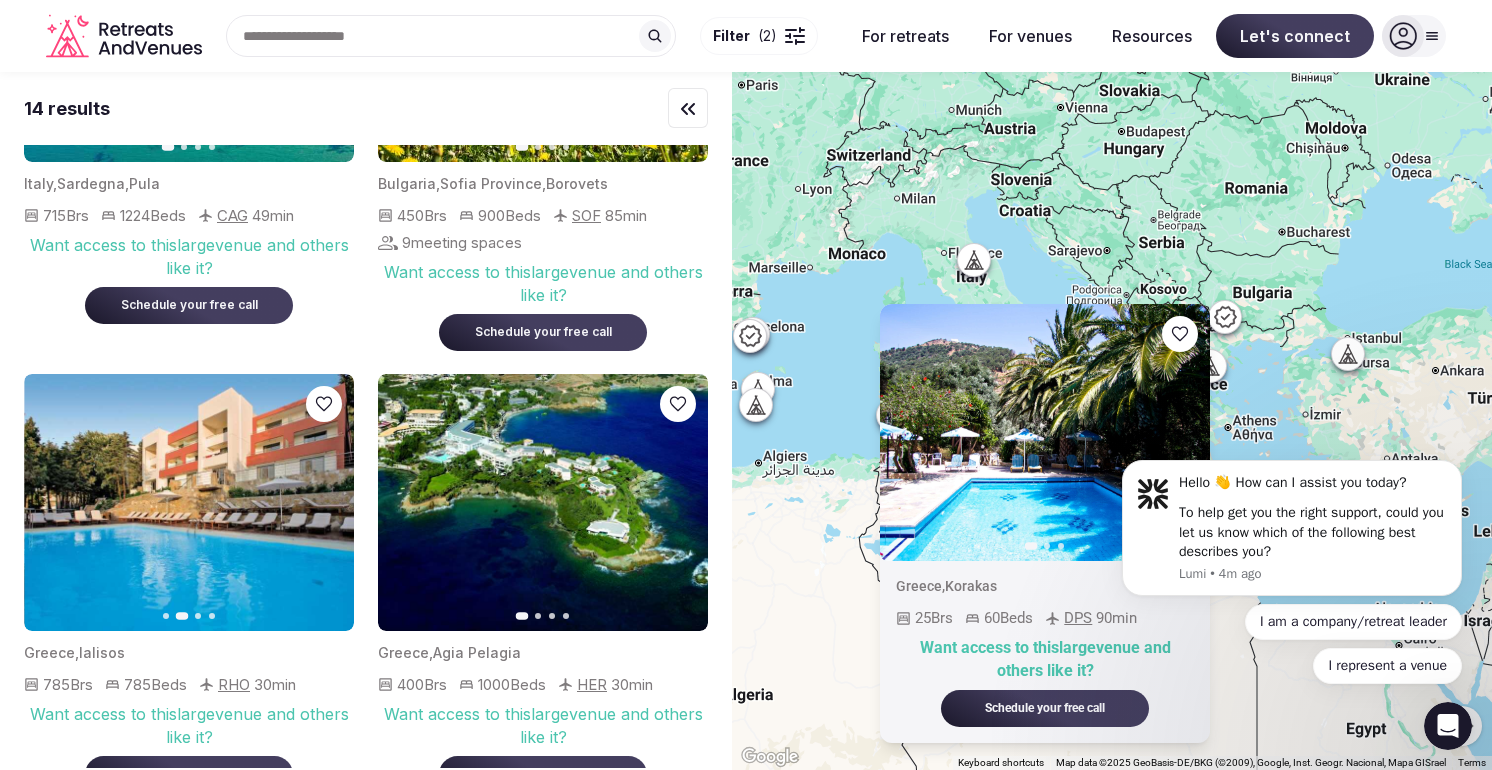 click 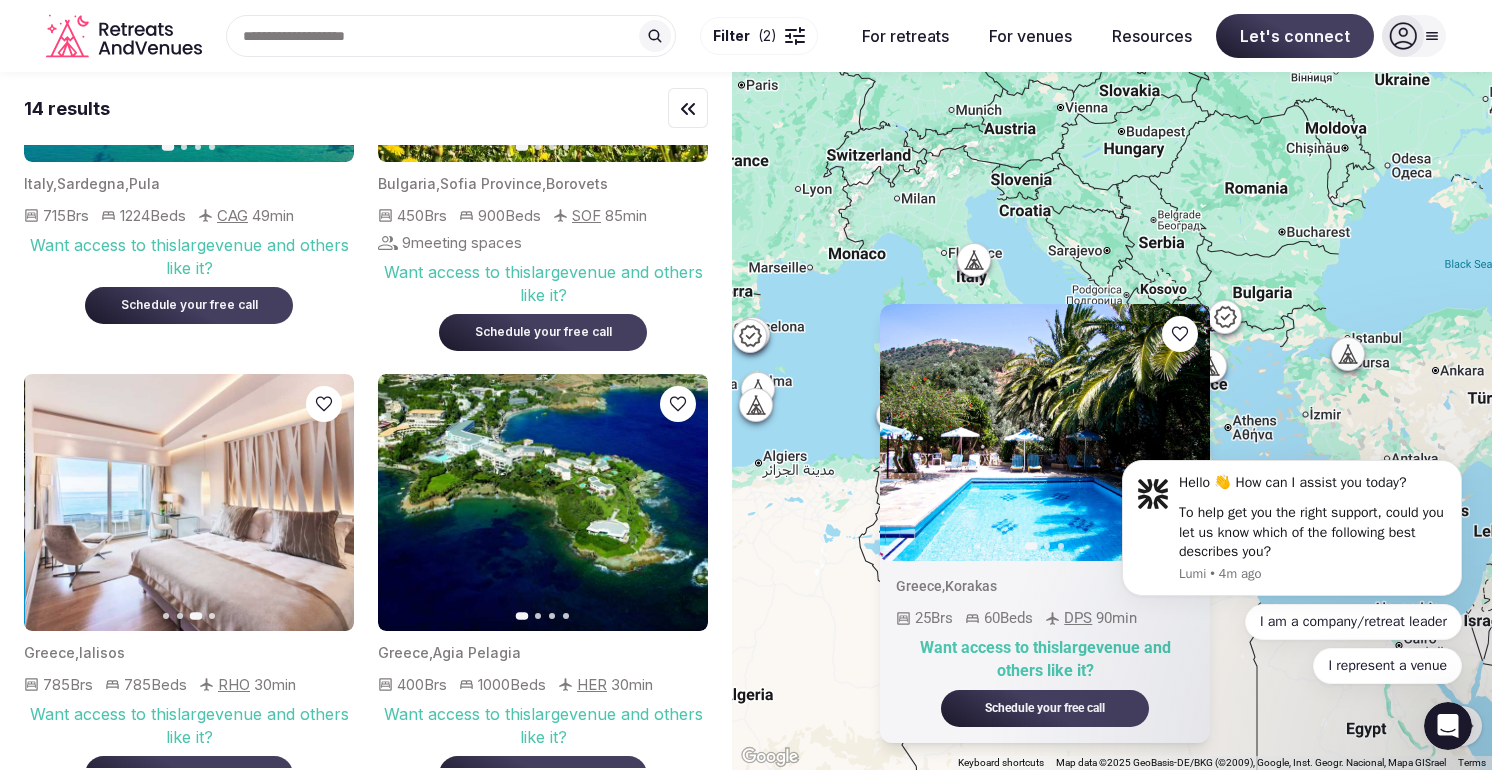 click 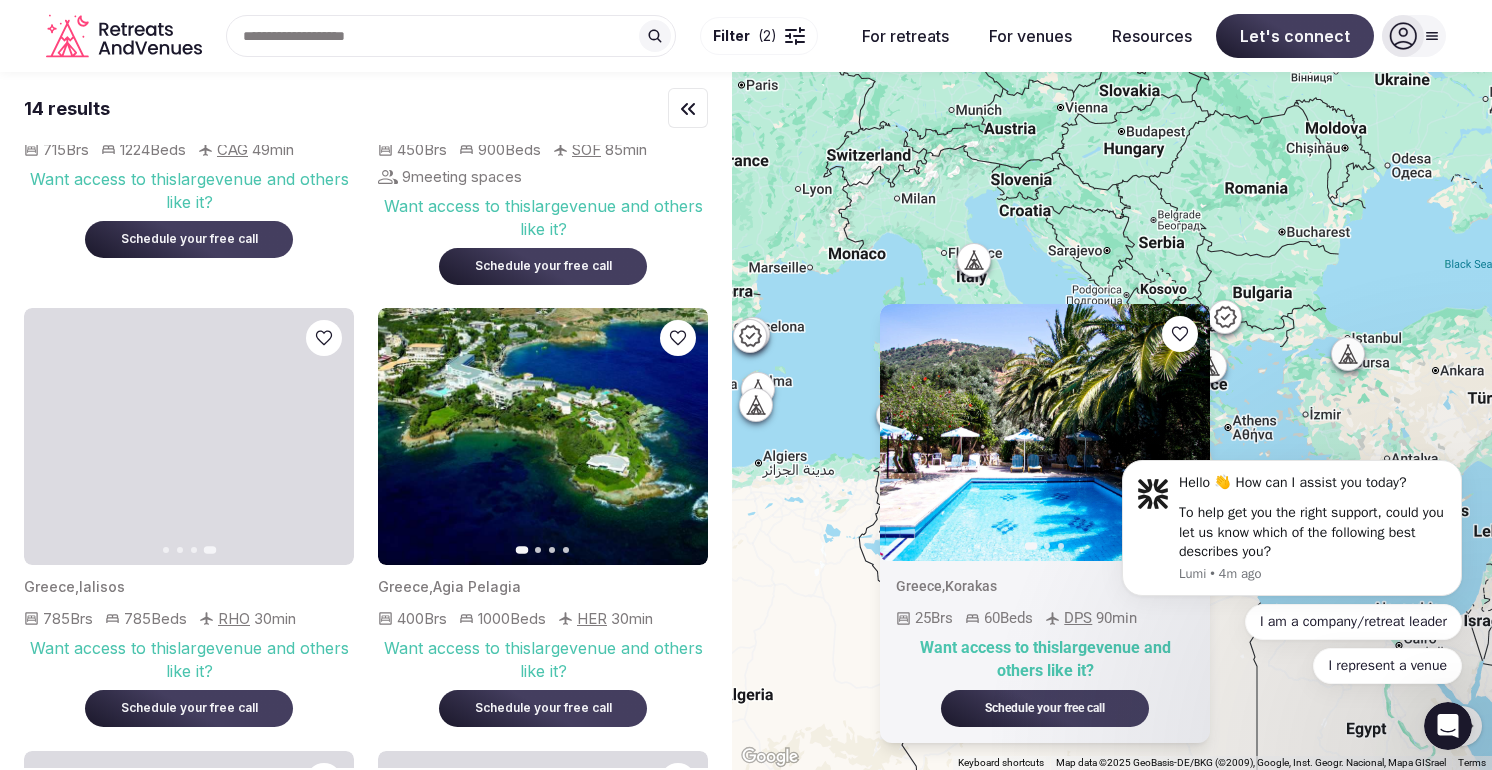 scroll, scrollTop: 762, scrollLeft: 0, axis: vertical 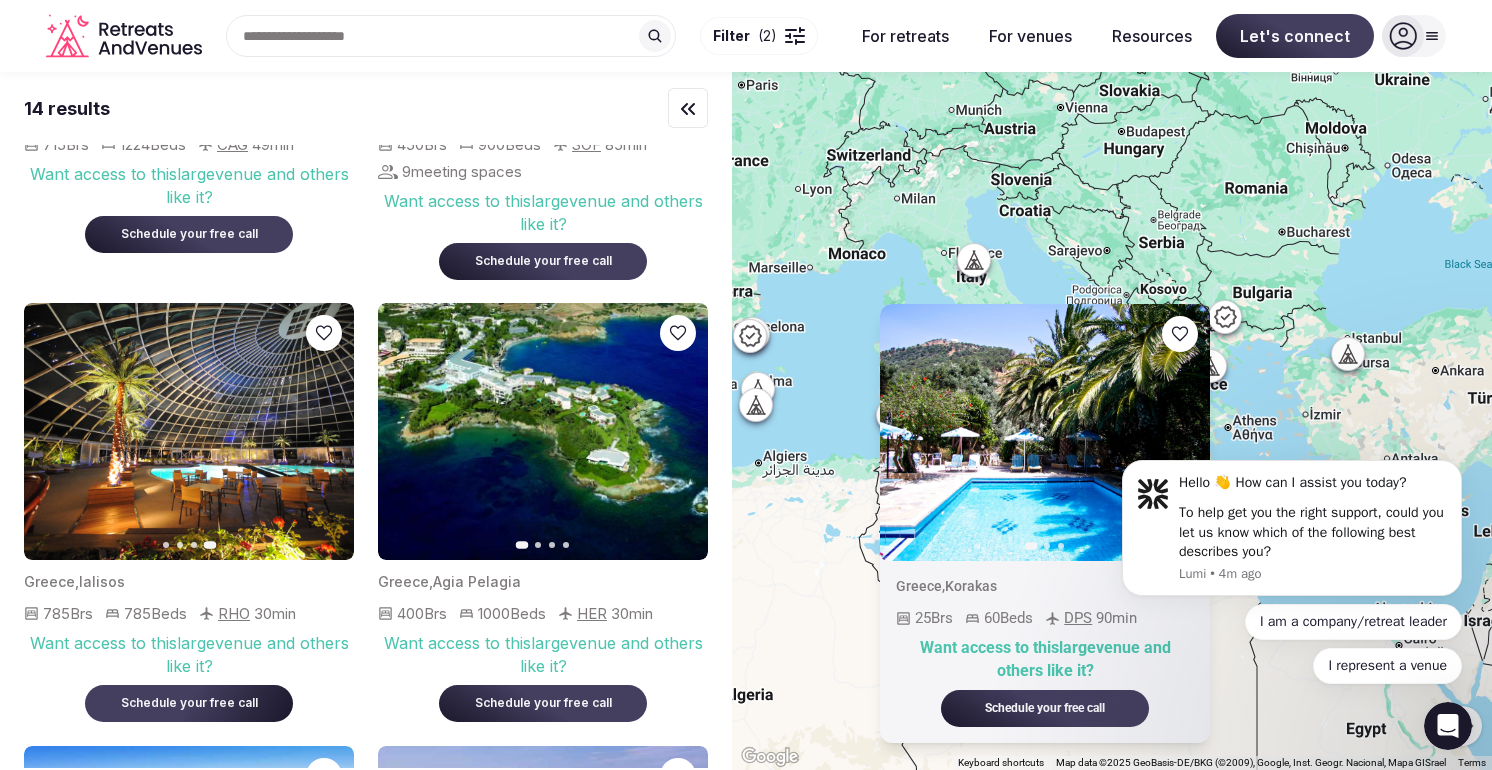 click on "Schedule your free call" at bounding box center (189, 703) 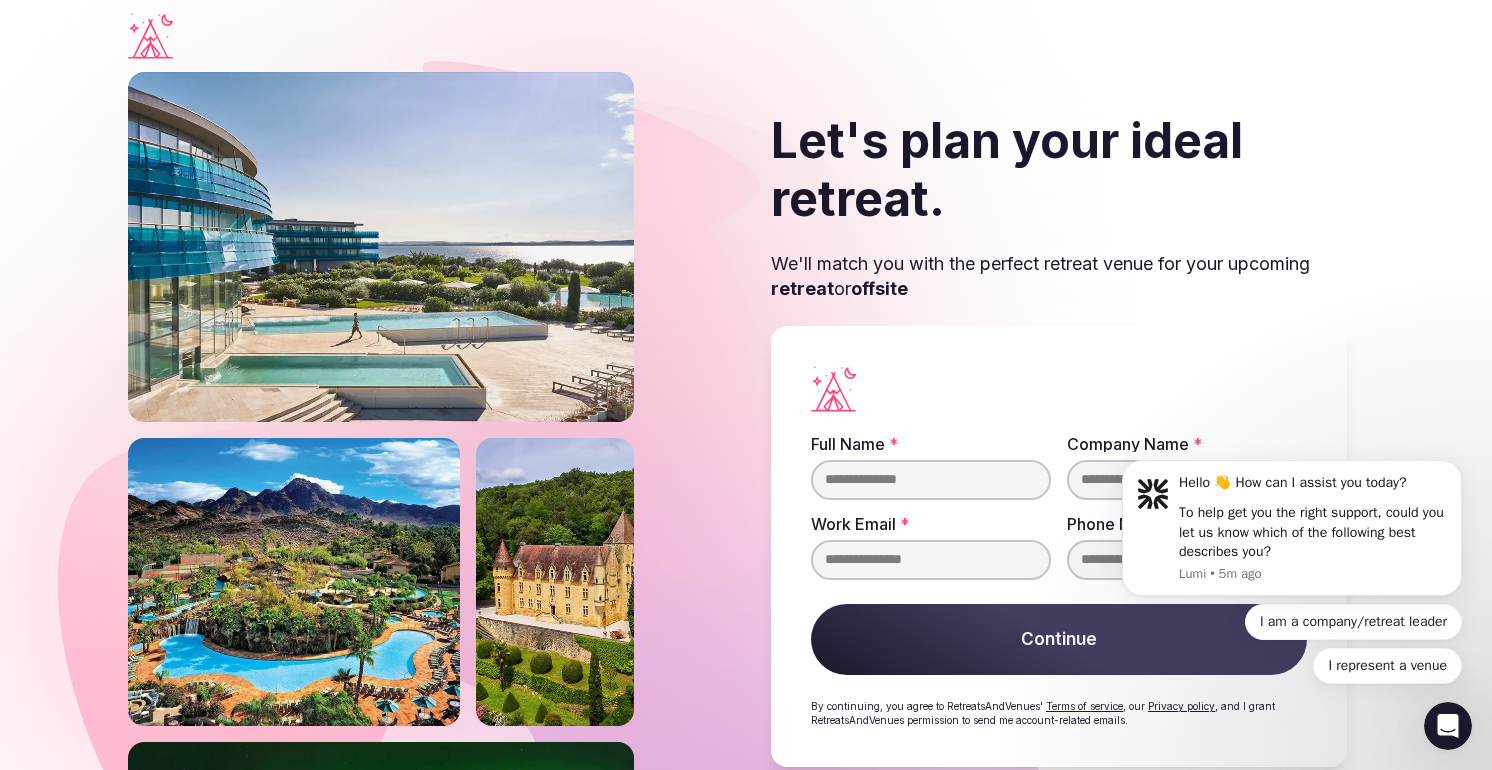 scroll, scrollTop: 37, scrollLeft: 0, axis: vertical 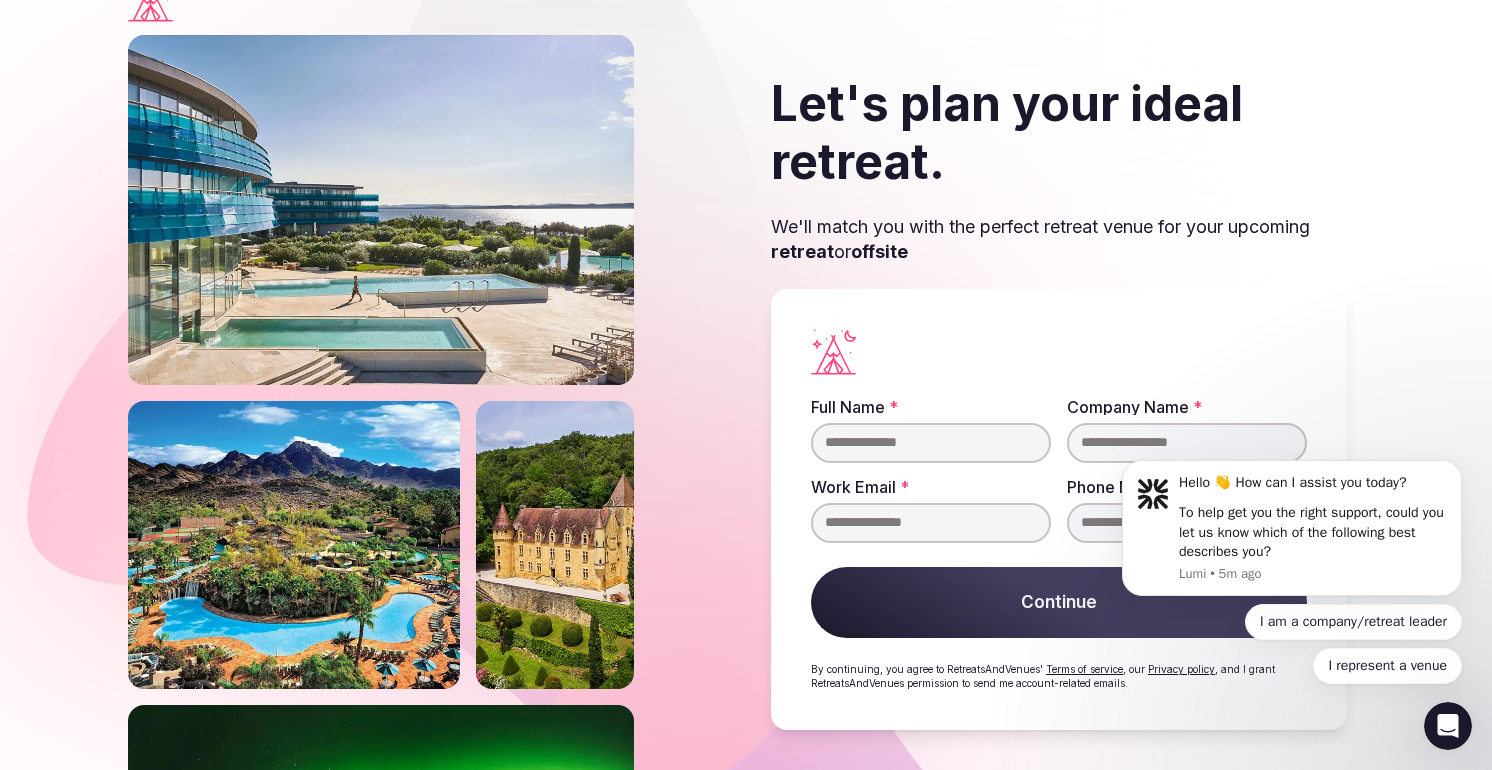 click on "Full Name *" at bounding box center [931, 443] 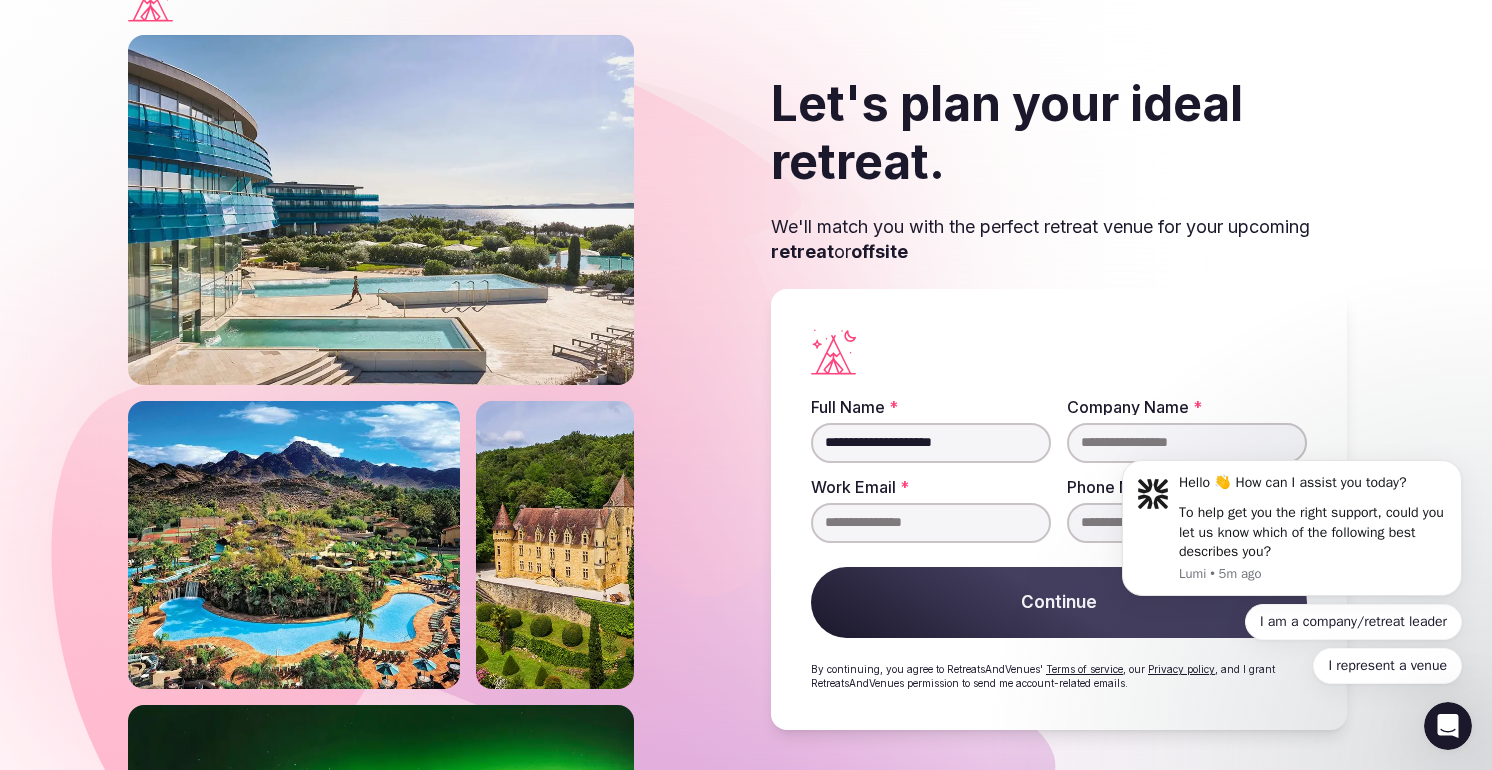 type on "**********" 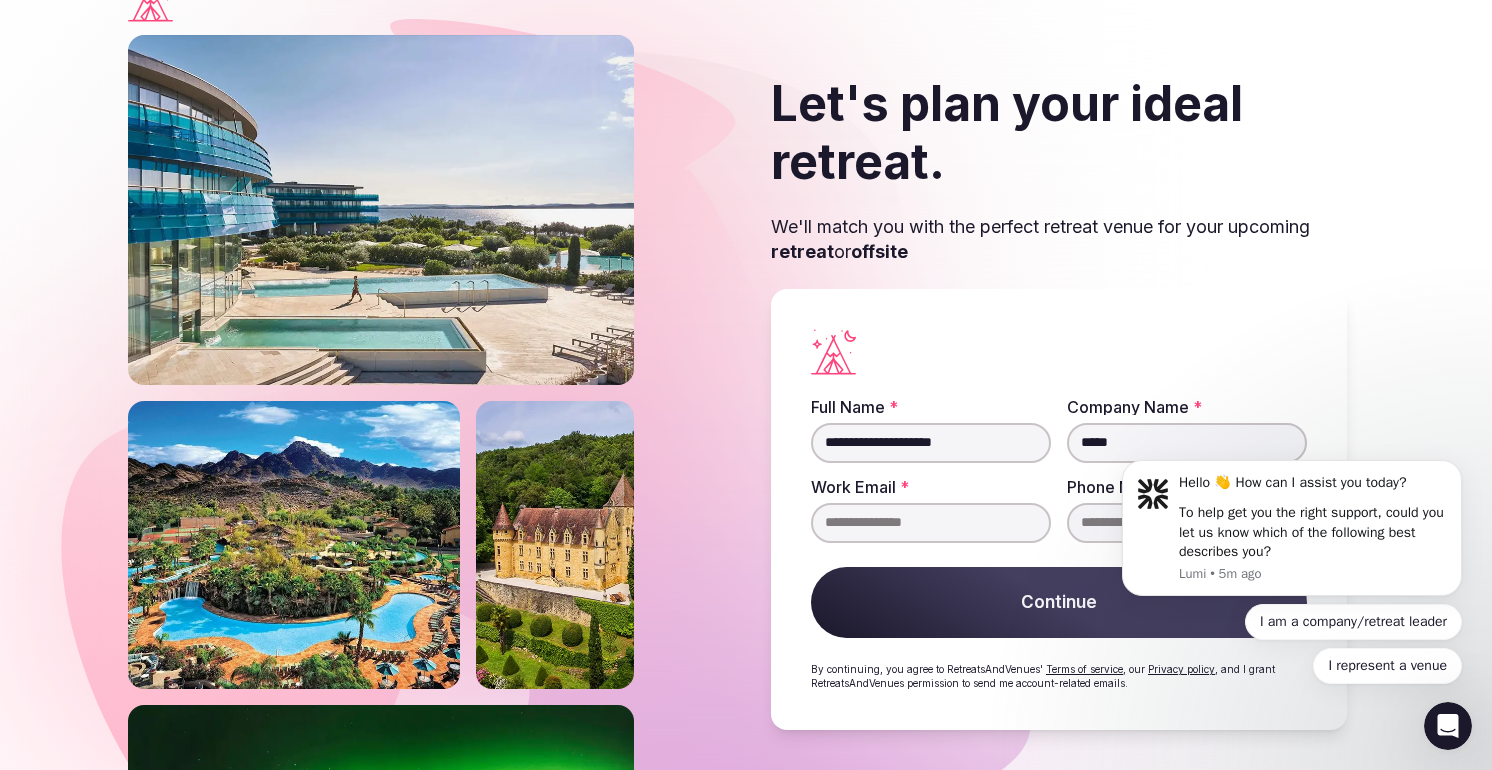 type on "*****" 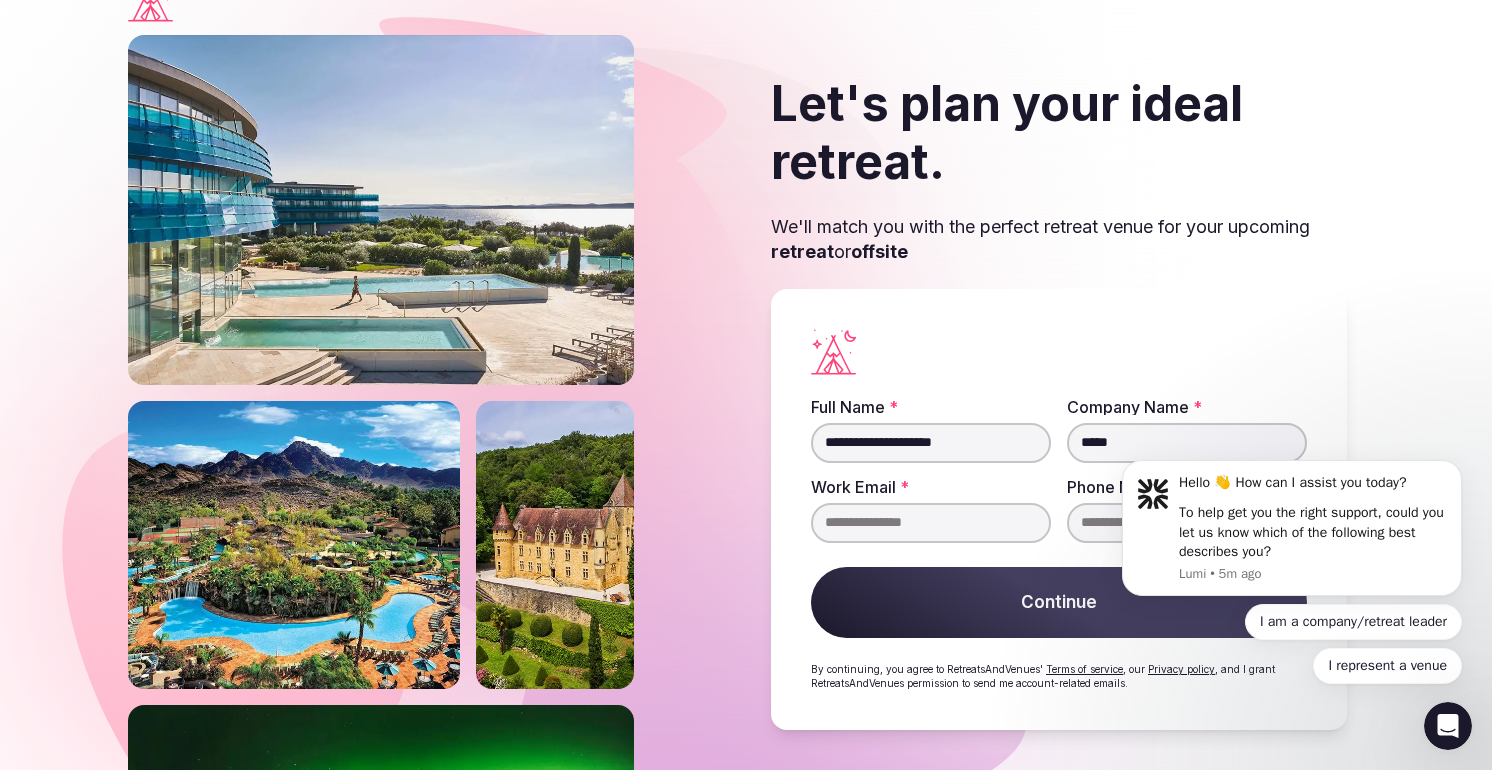 click on "Work Email *" at bounding box center [931, 523] 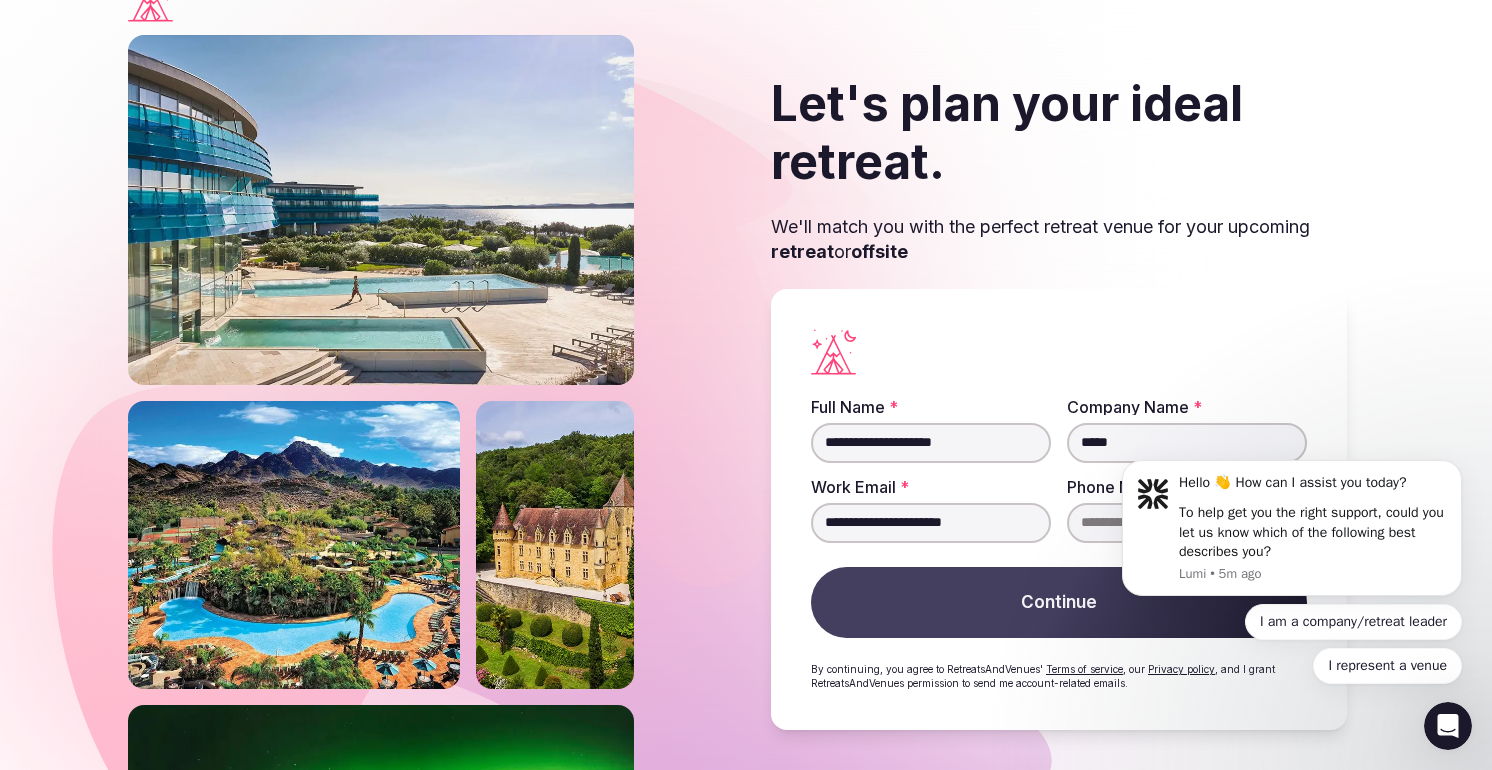 type on "**********" 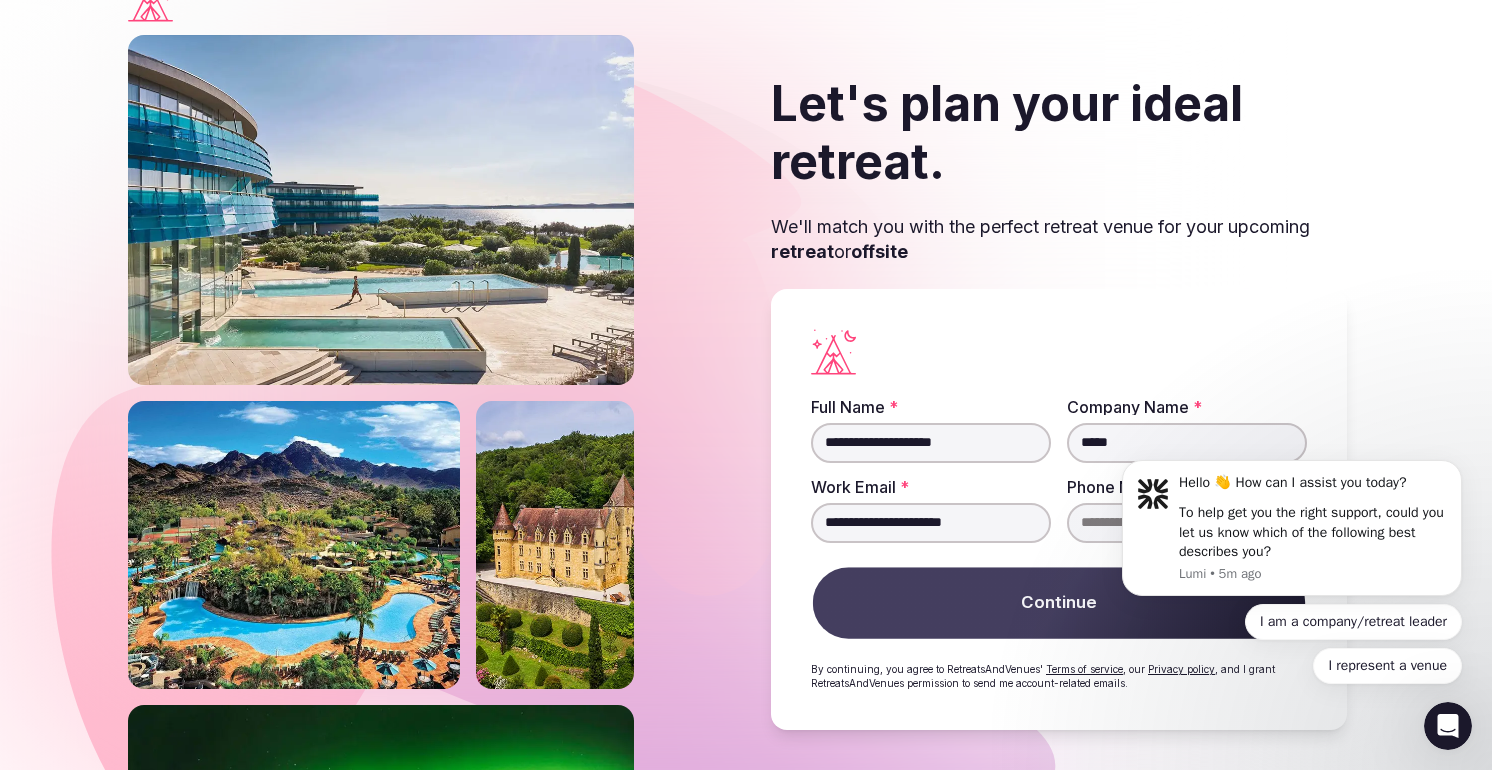 click on "Continue" at bounding box center [1059, 602] 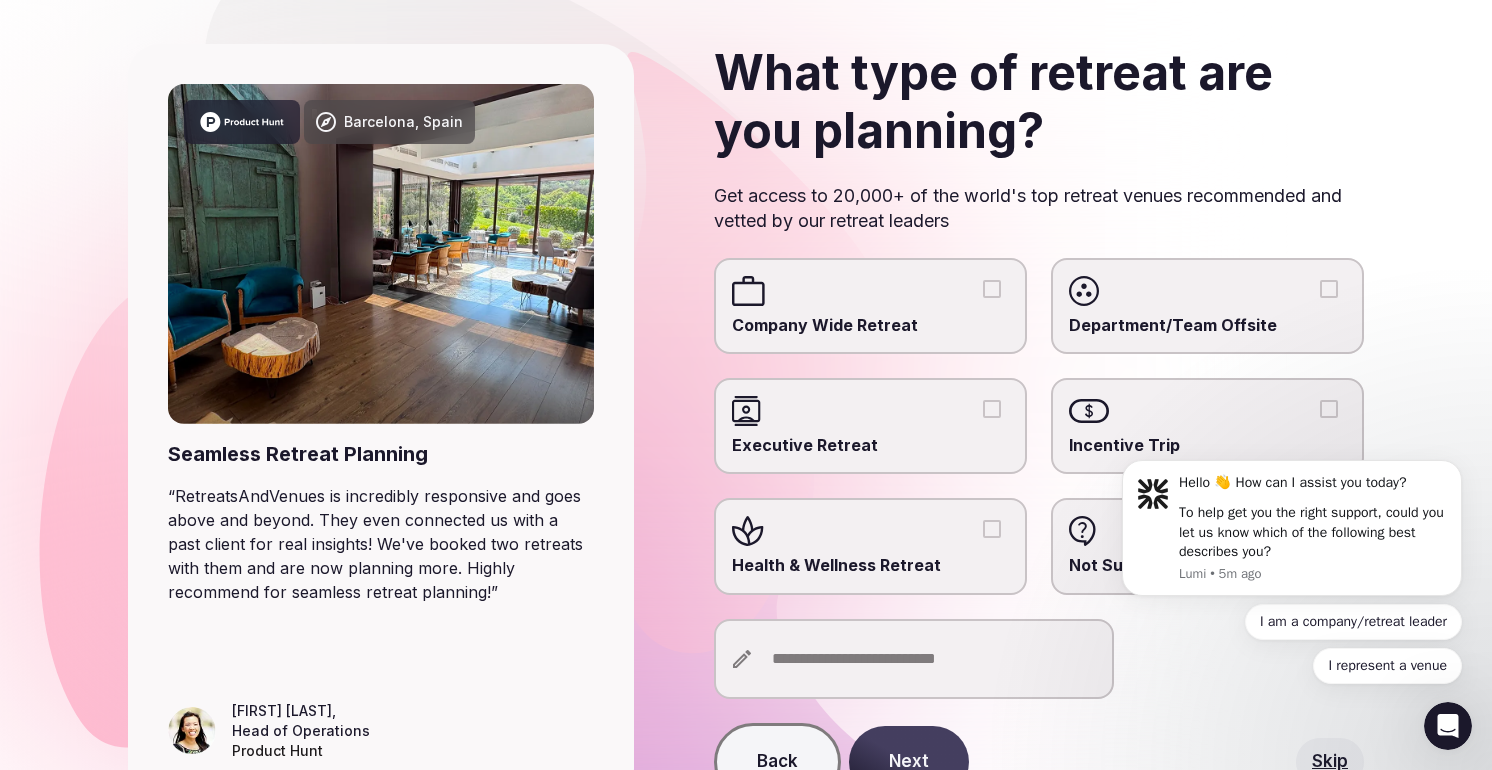 scroll, scrollTop: 111, scrollLeft: 0, axis: vertical 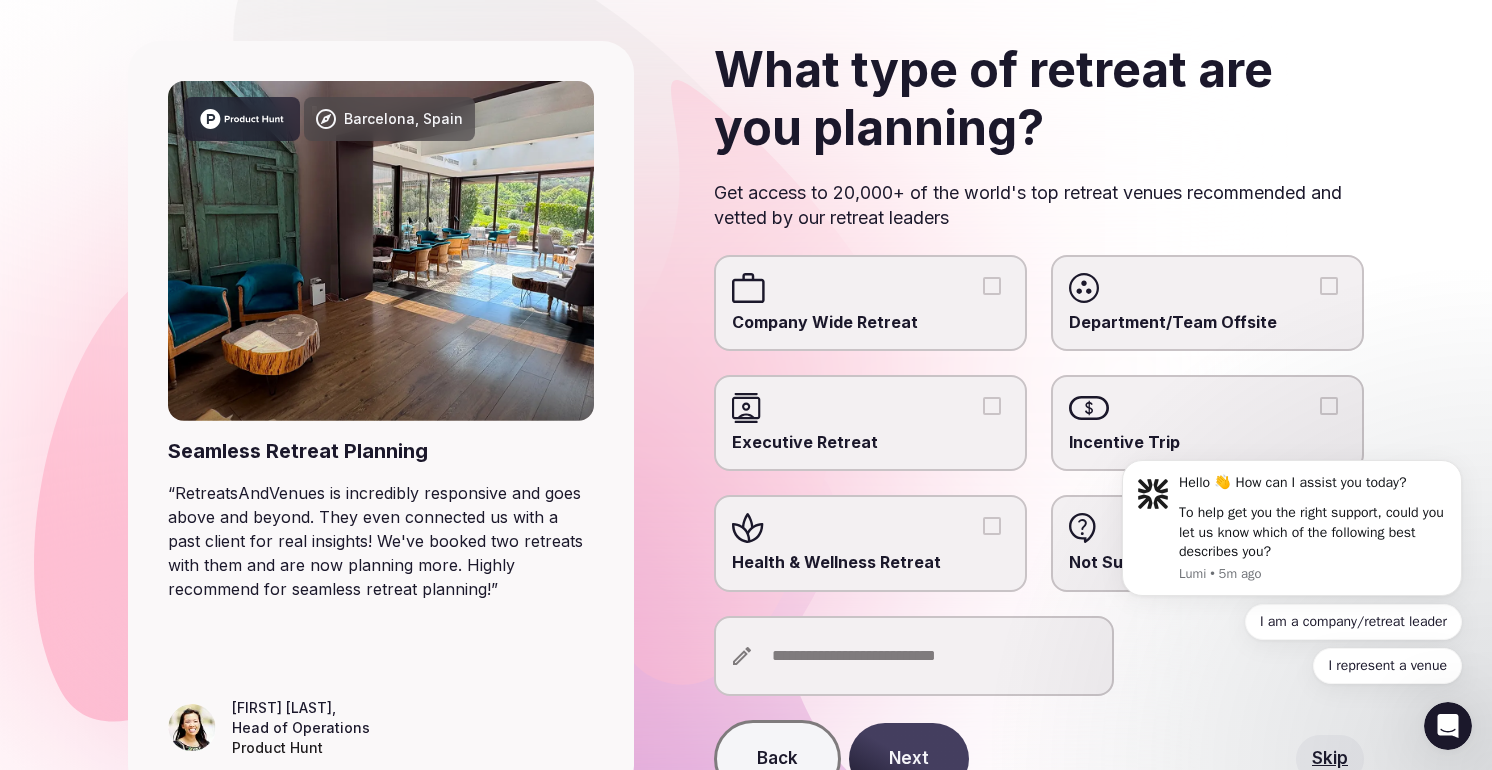 click on "Company Wide Retreat" at bounding box center (992, 286) 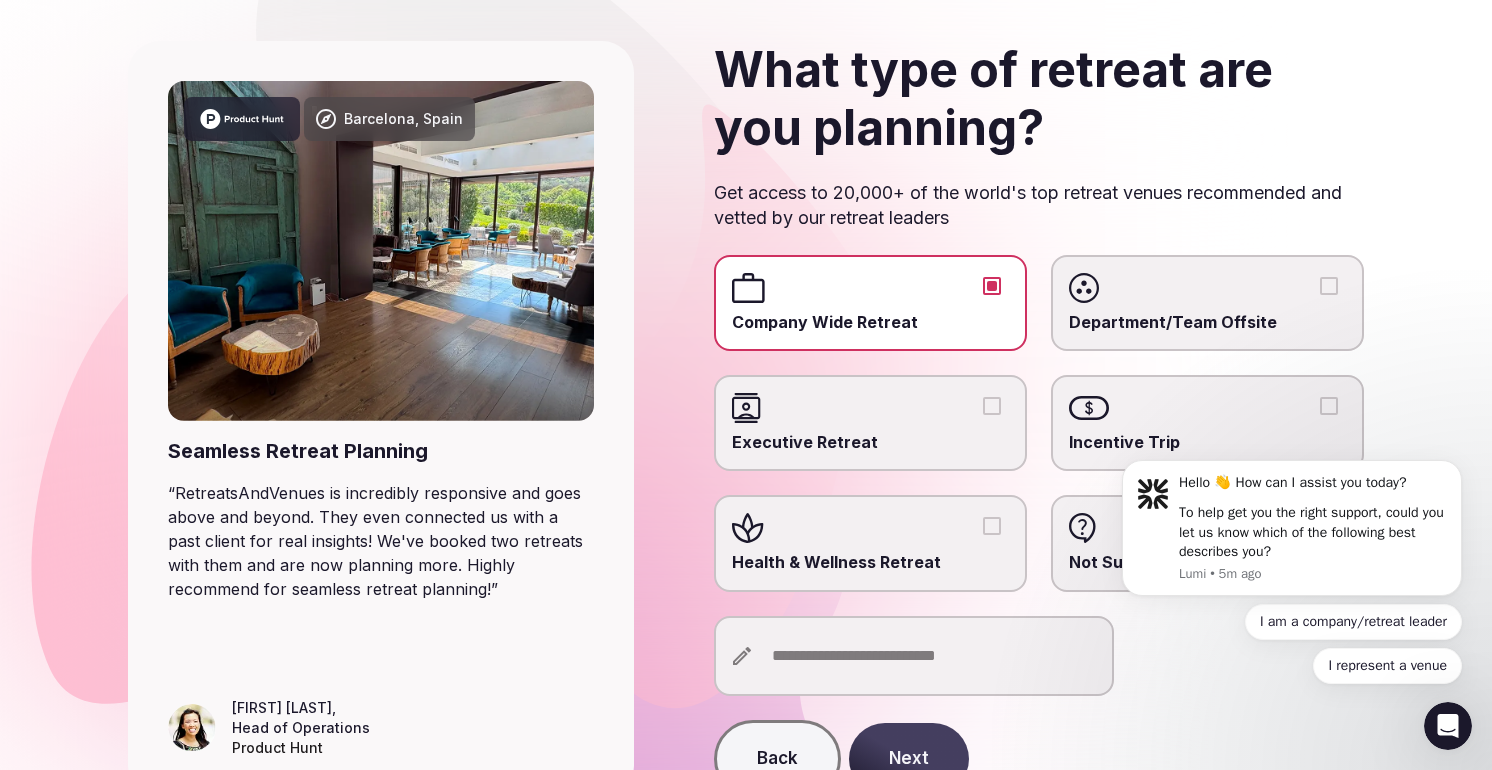 scroll, scrollTop: 218, scrollLeft: 0, axis: vertical 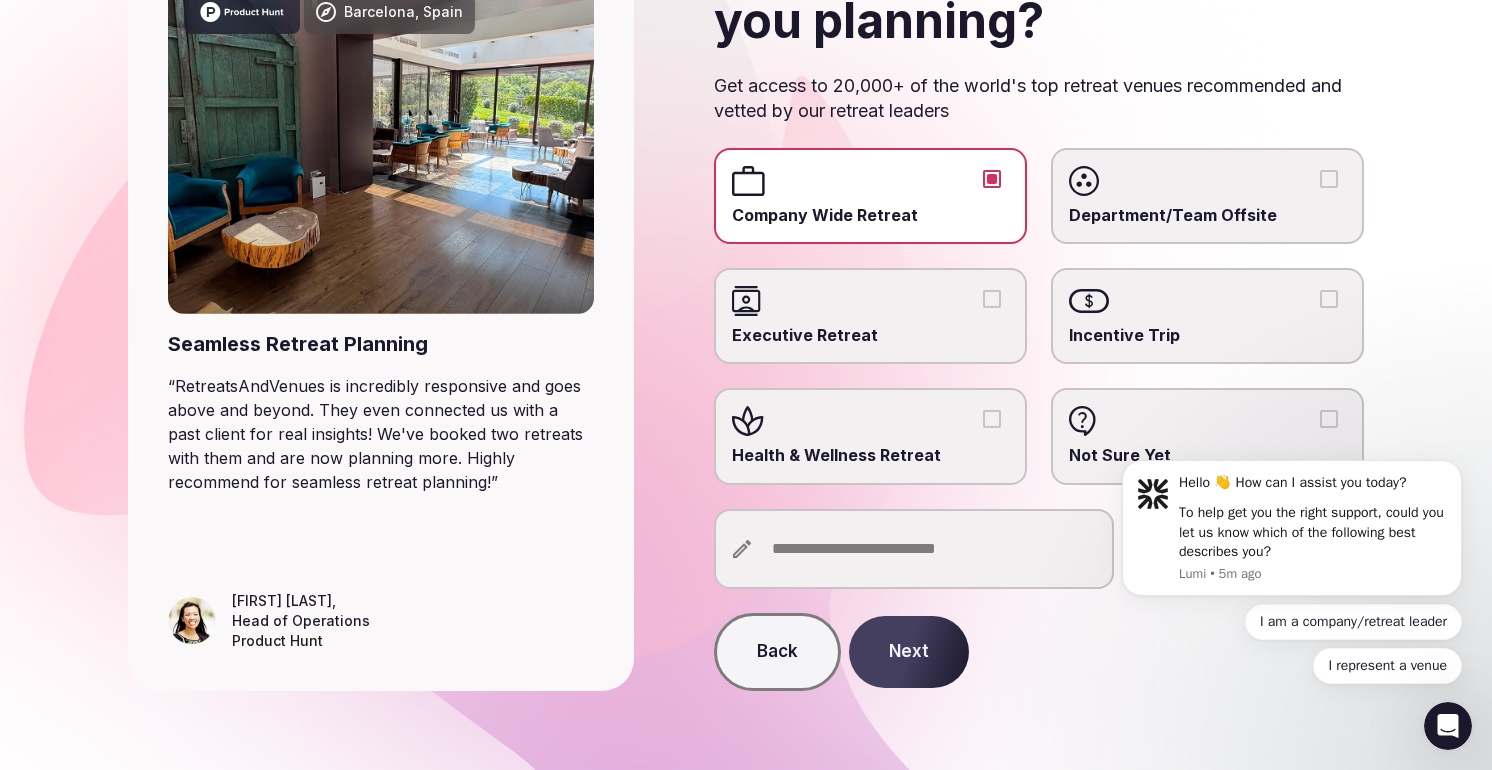 click on "Next" at bounding box center [909, 652] 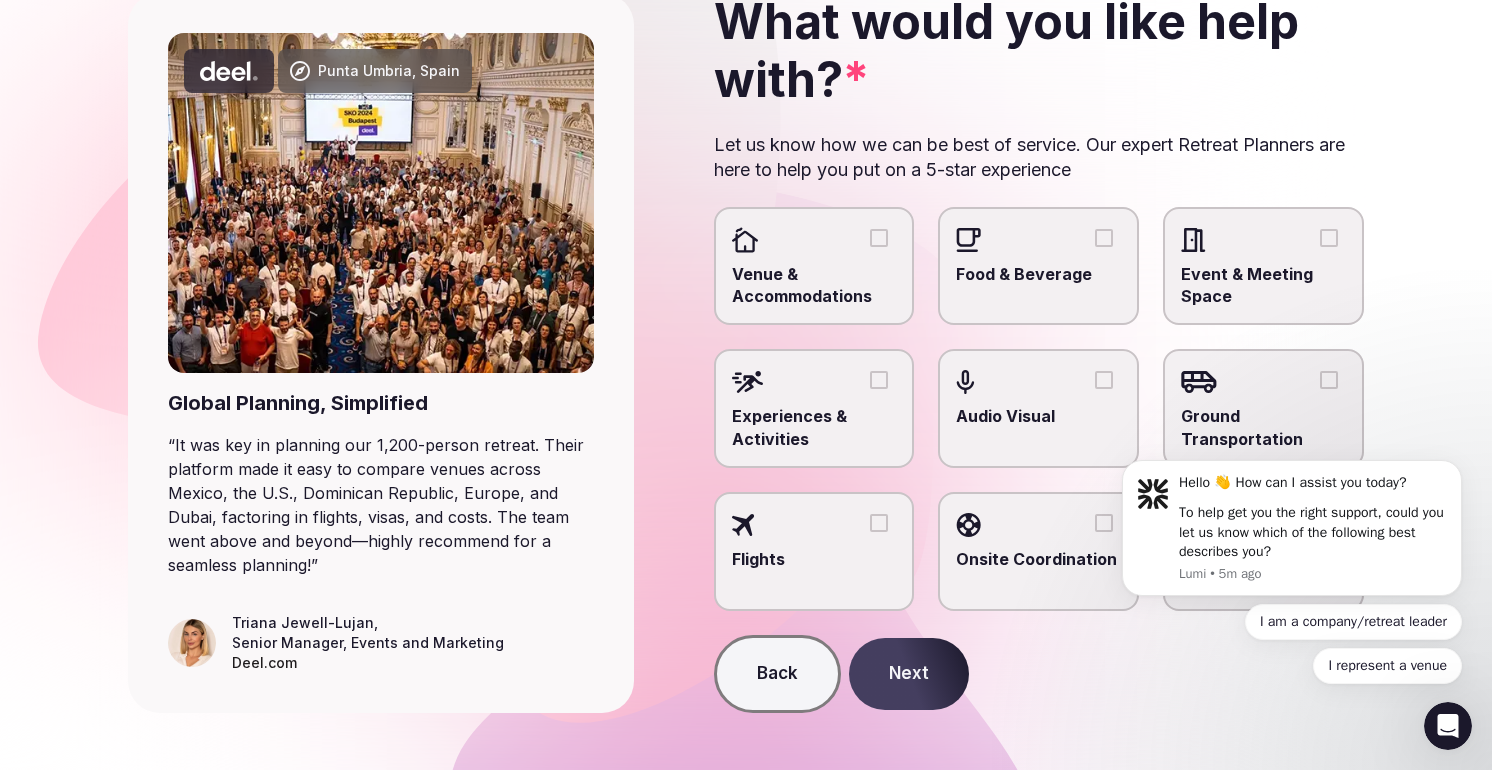 scroll, scrollTop: 182, scrollLeft: 0, axis: vertical 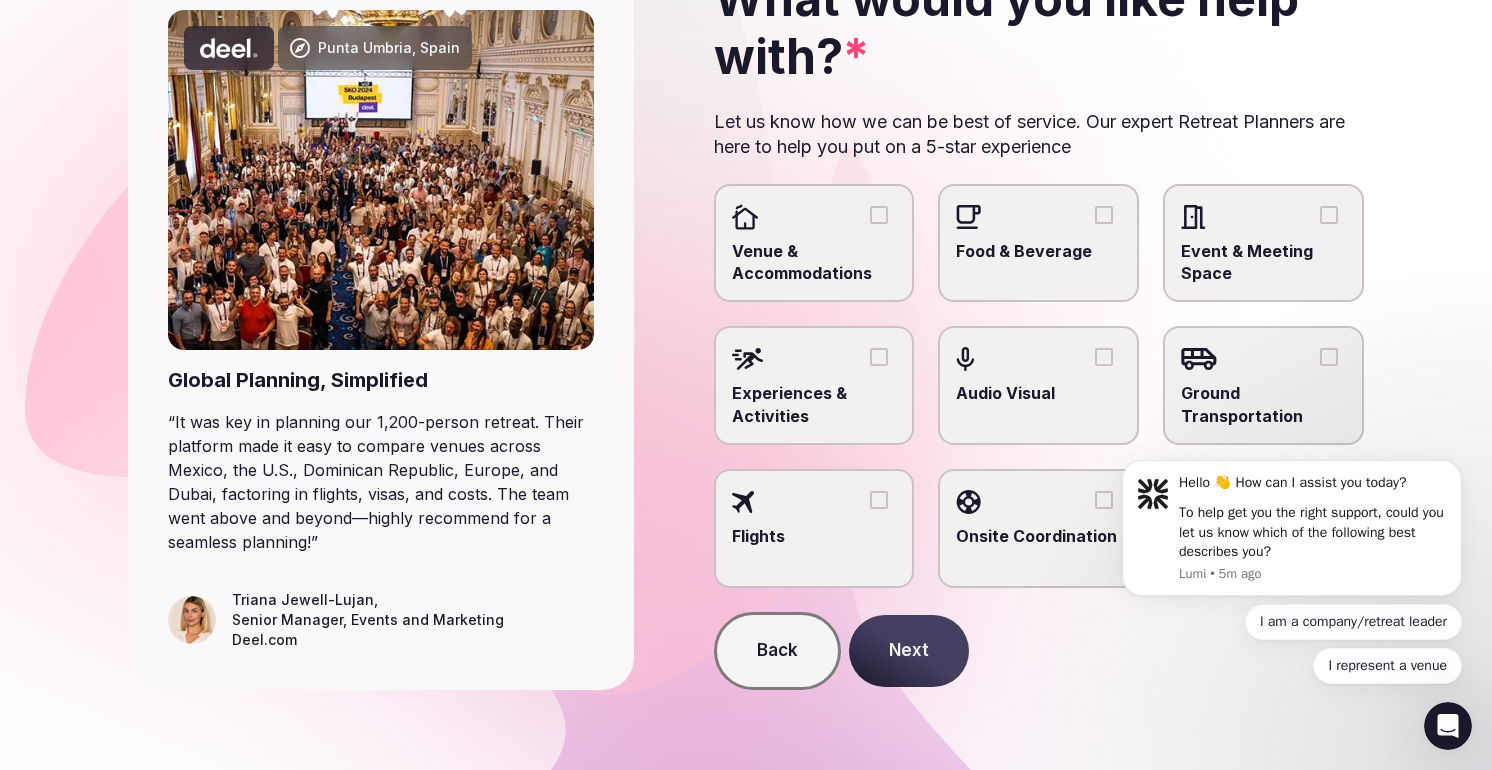 click on "Venue & Accommodations" at bounding box center [879, 215] 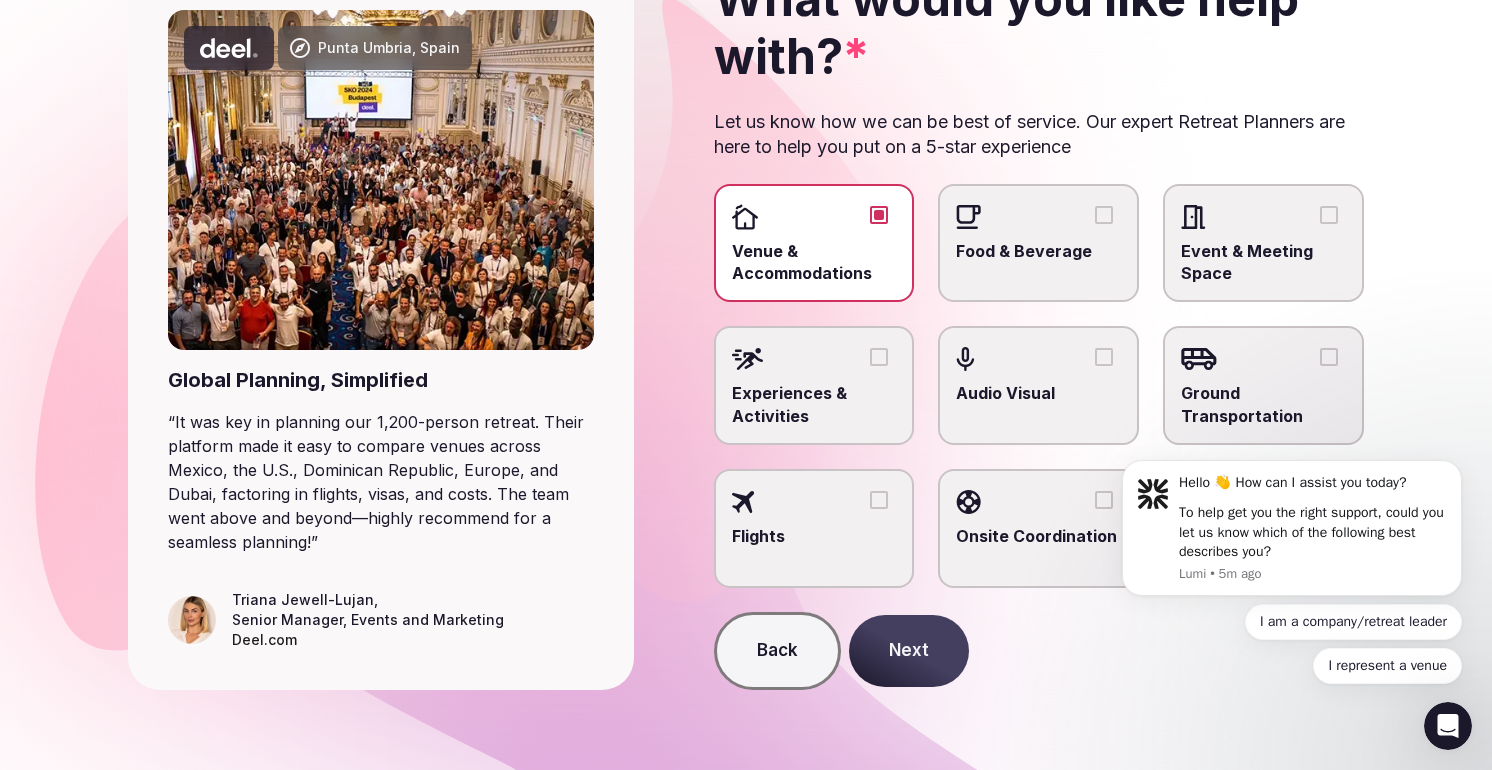 click on "Hello 👋 How can I assist you today?   To help get you the right support, could you let us know which of the following best describes you? Lumi • 5m ago I am a company/retreat leader I represent a venue" at bounding box center [1292, 533] 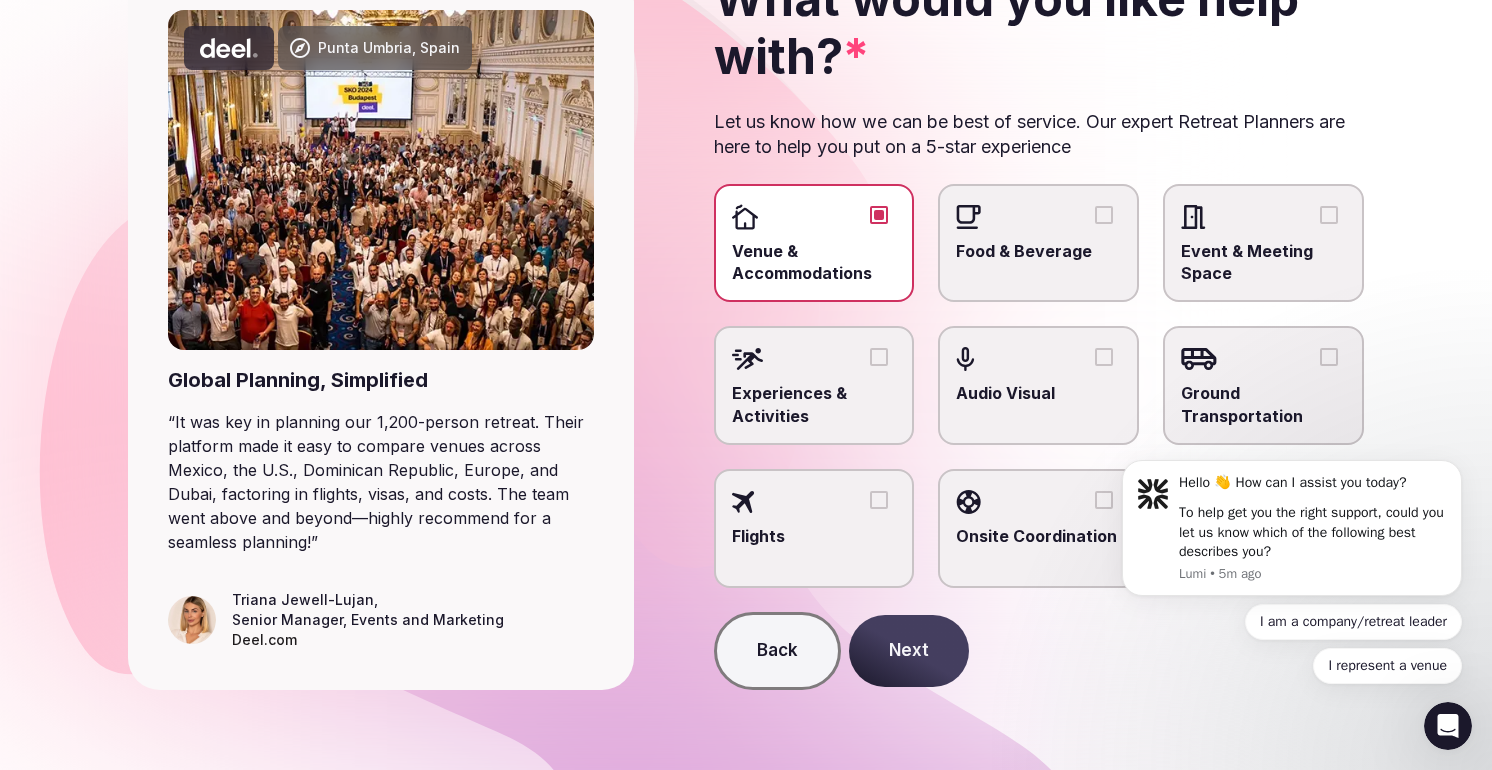 click on "Hello 👋 How can I assist you today?   To help get you the right support, could you let us know which of the following best describes you? Lumi • 5m ago I am a company/retreat leader I represent a venue" 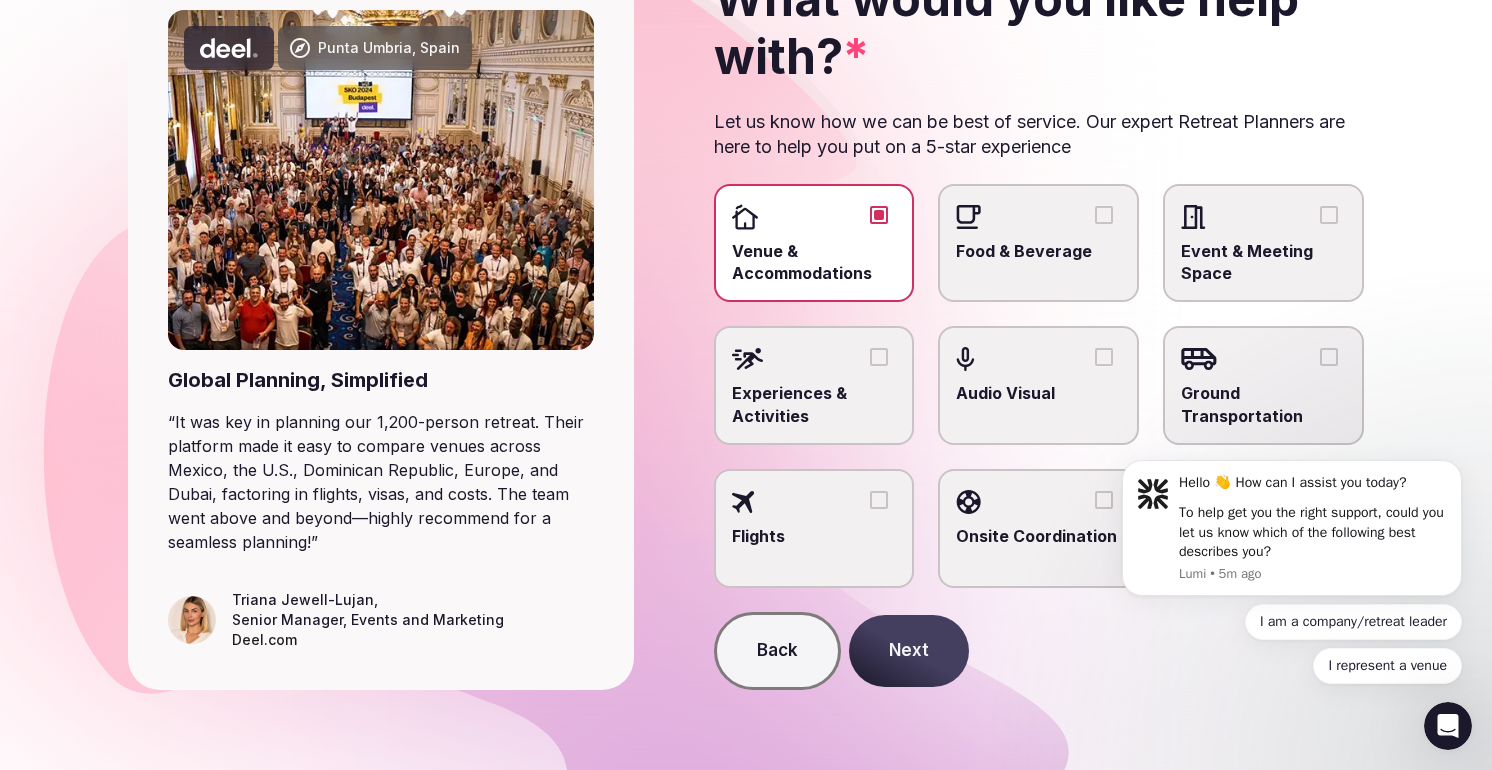 click on "Hello 👋 How can I assist you today?   To help get you the right support, could you let us know which of the following best describes you? Lumi • 5m ago I am a company/retreat leader I represent a venue" at bounding box center [1292, 533] 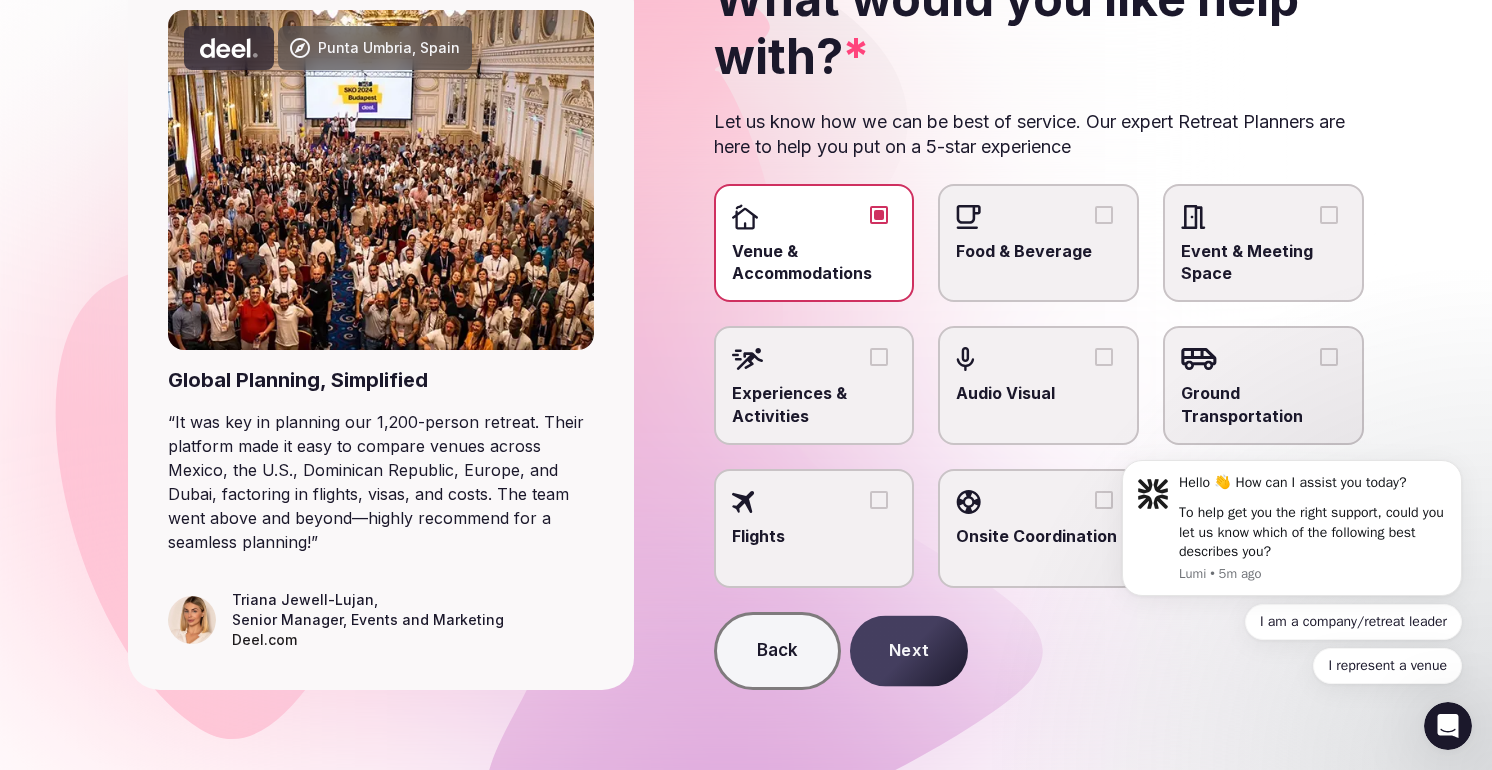 click on "Next" at bounding box center (909, 651) 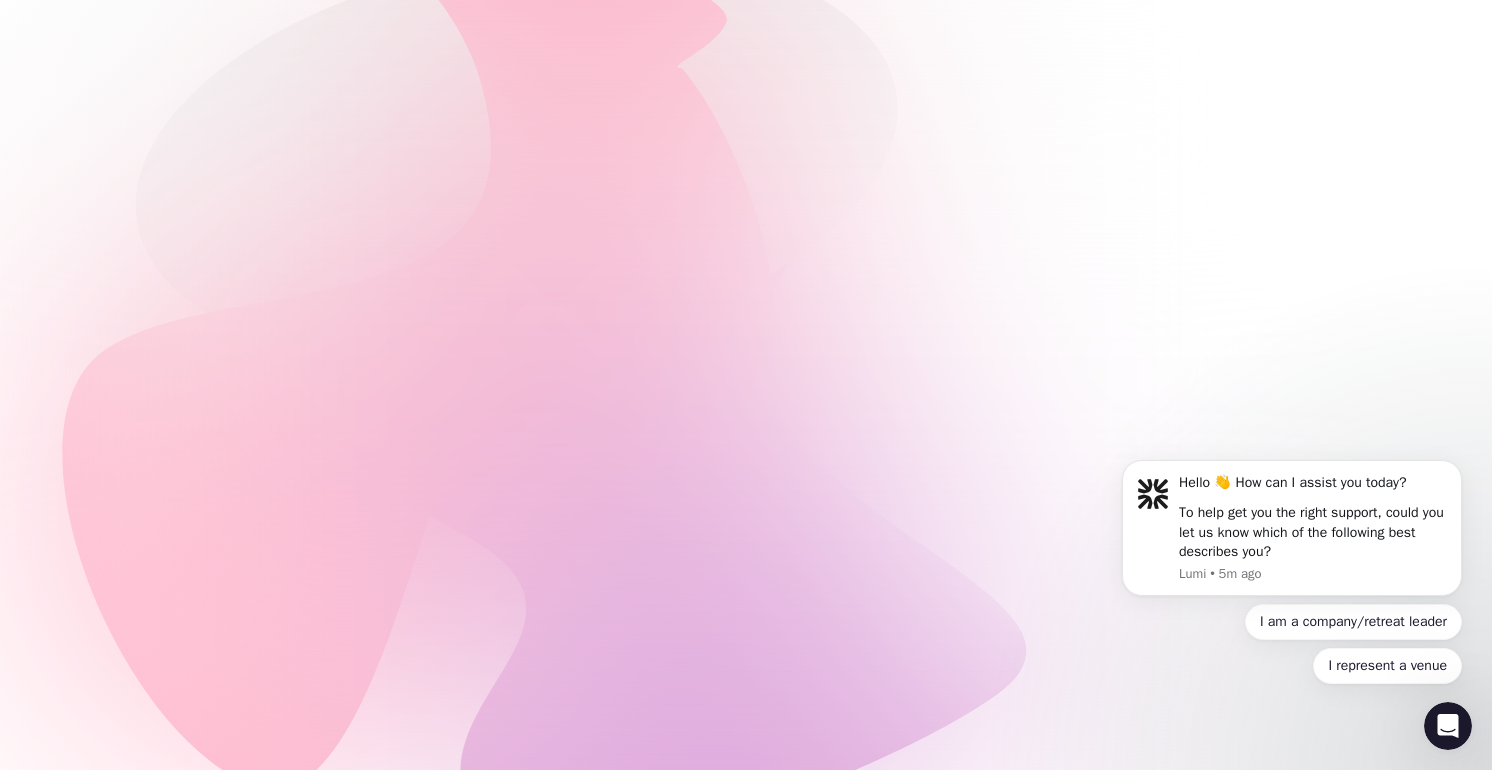 scroll, scrollTop: 0, scrollLeft: 0, axis: both 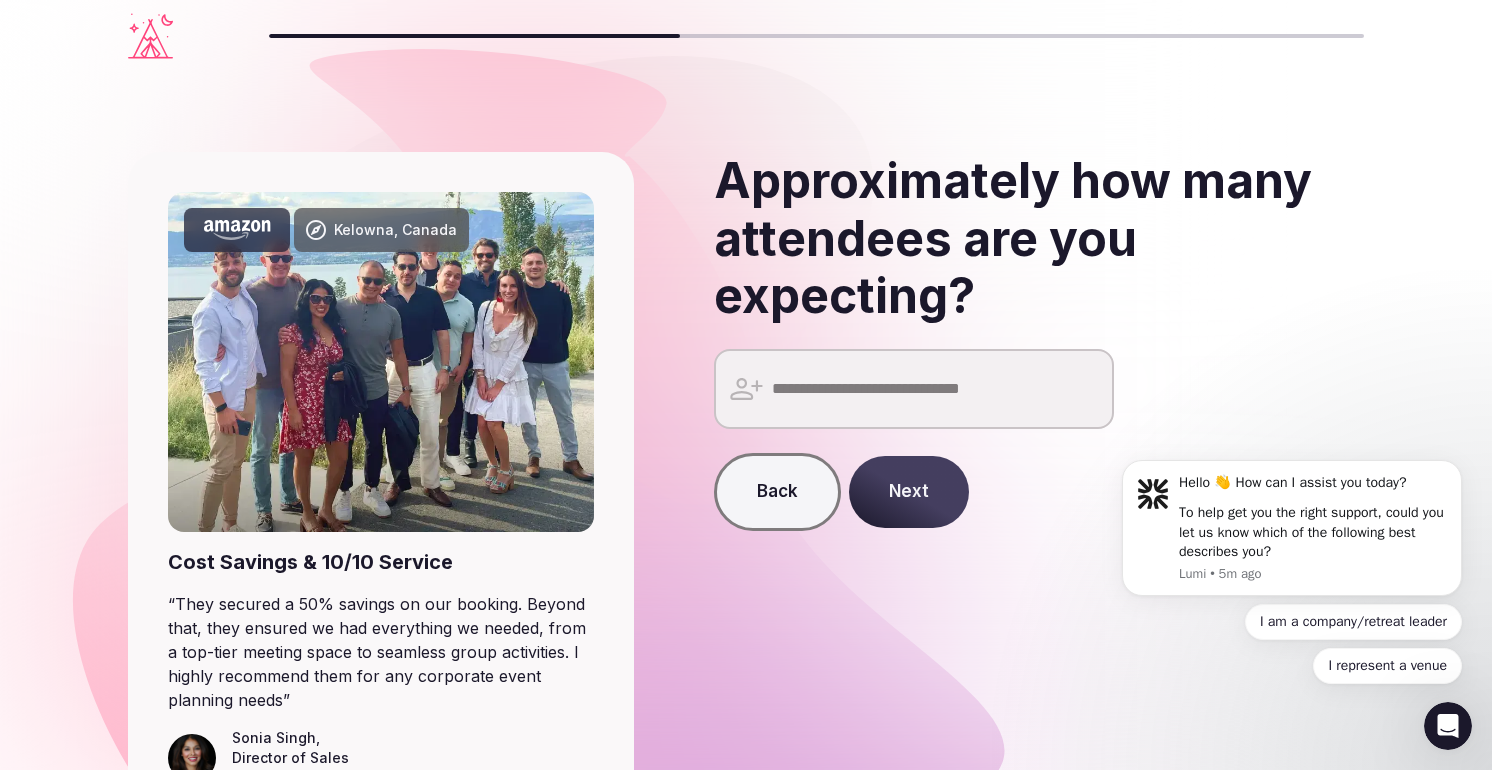 click at bounding box center [914, 389] 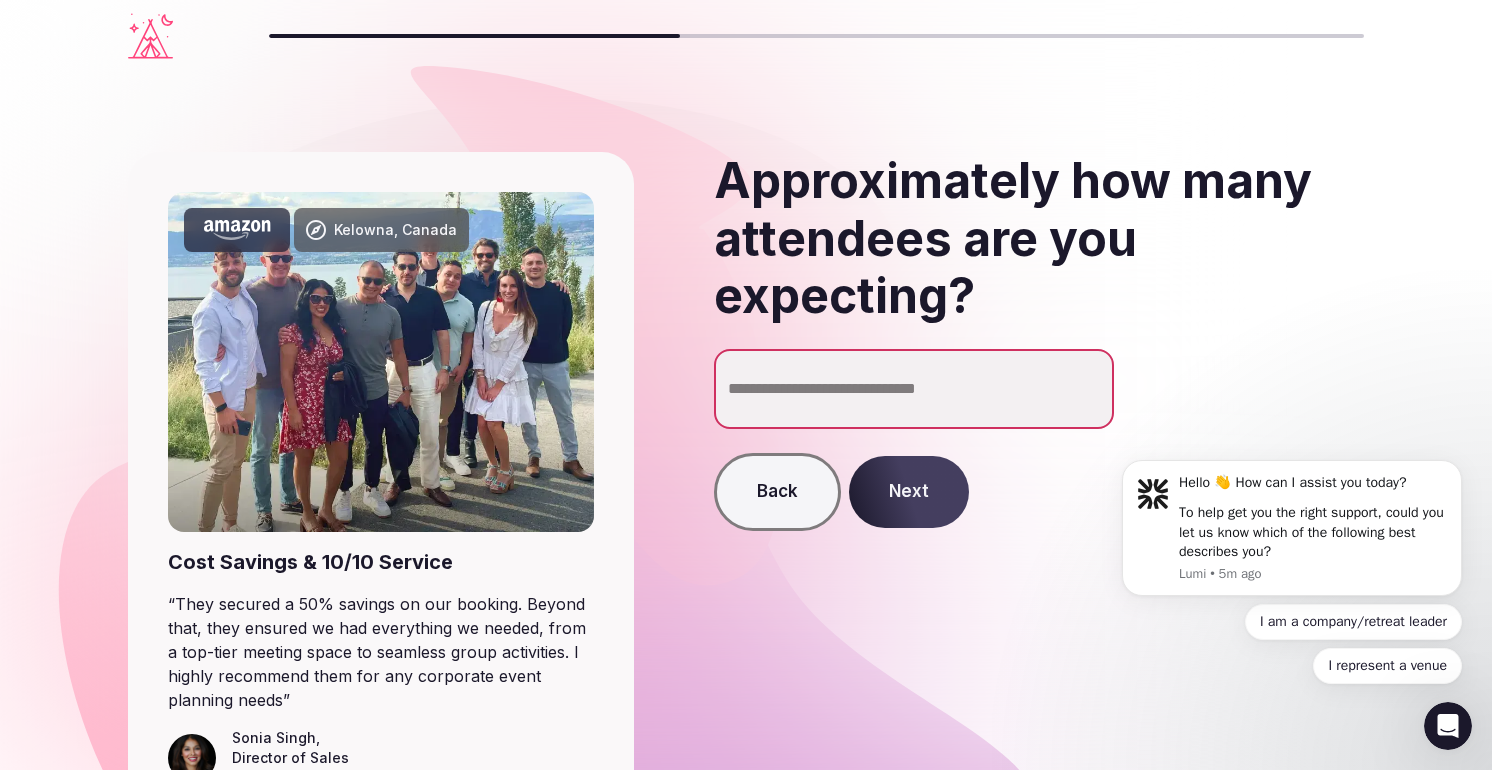 type on "***" 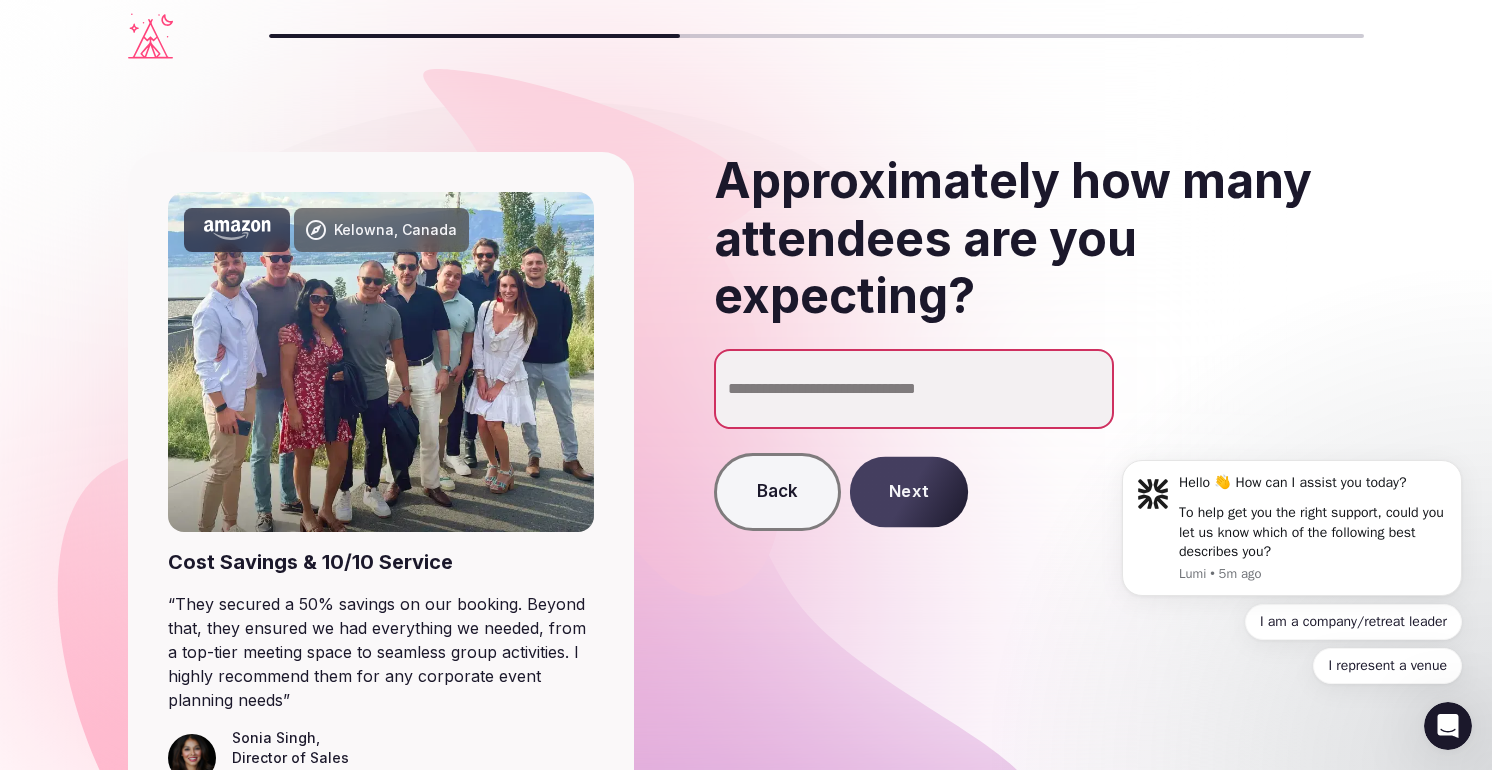 click on "Next" at bounding box center [909, 491] 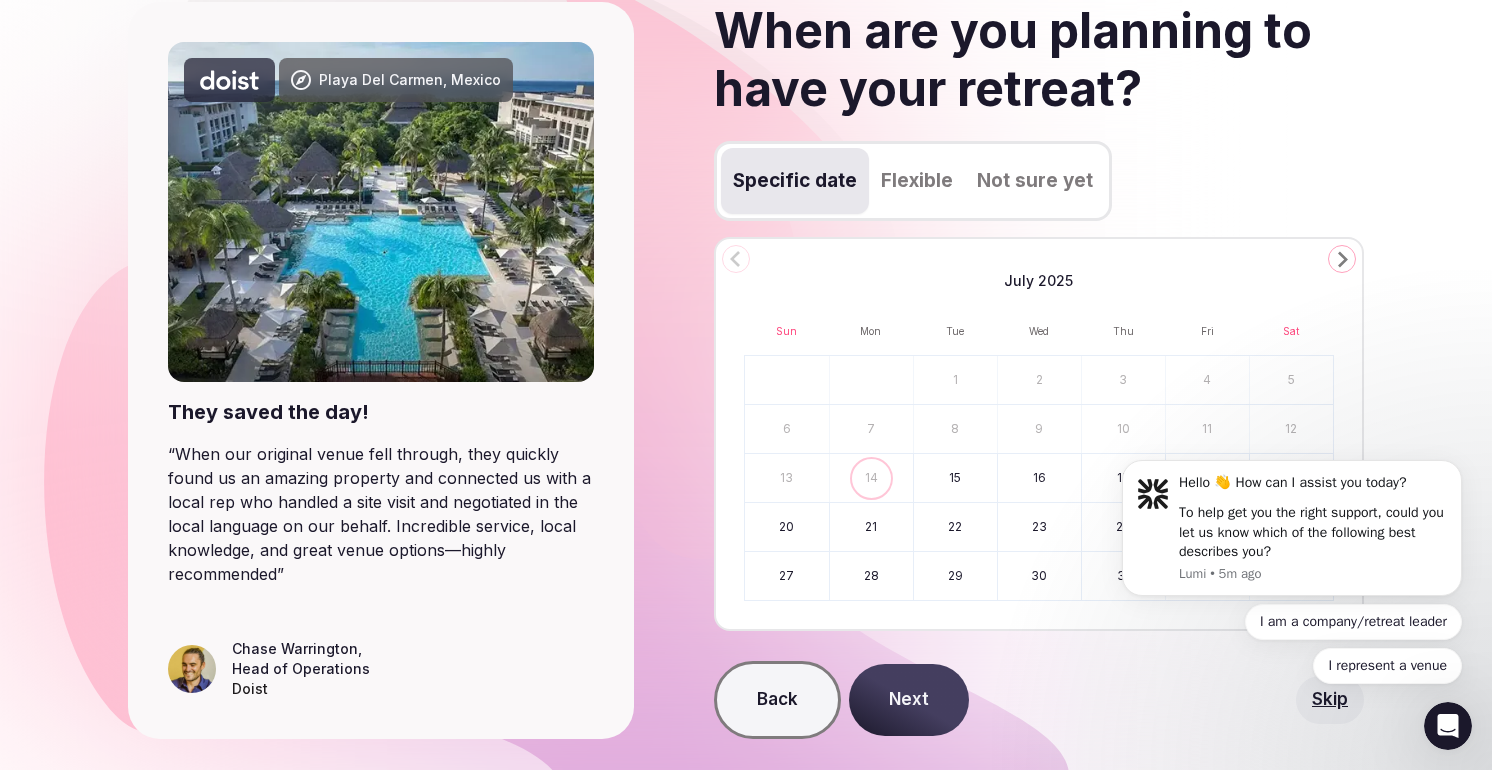 scroll, scrollTop: 199, scrollLeft: 0, axis: vertical 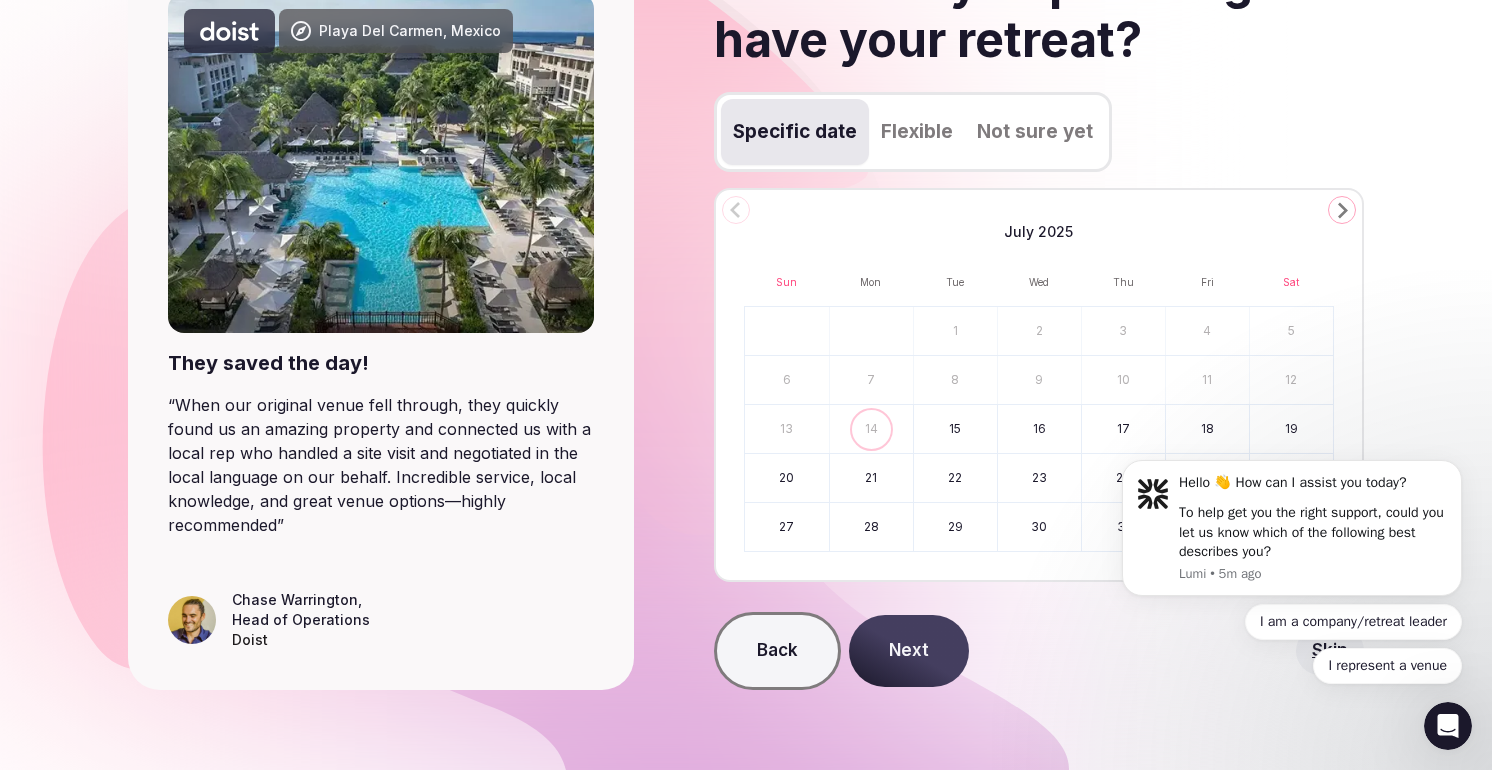 click 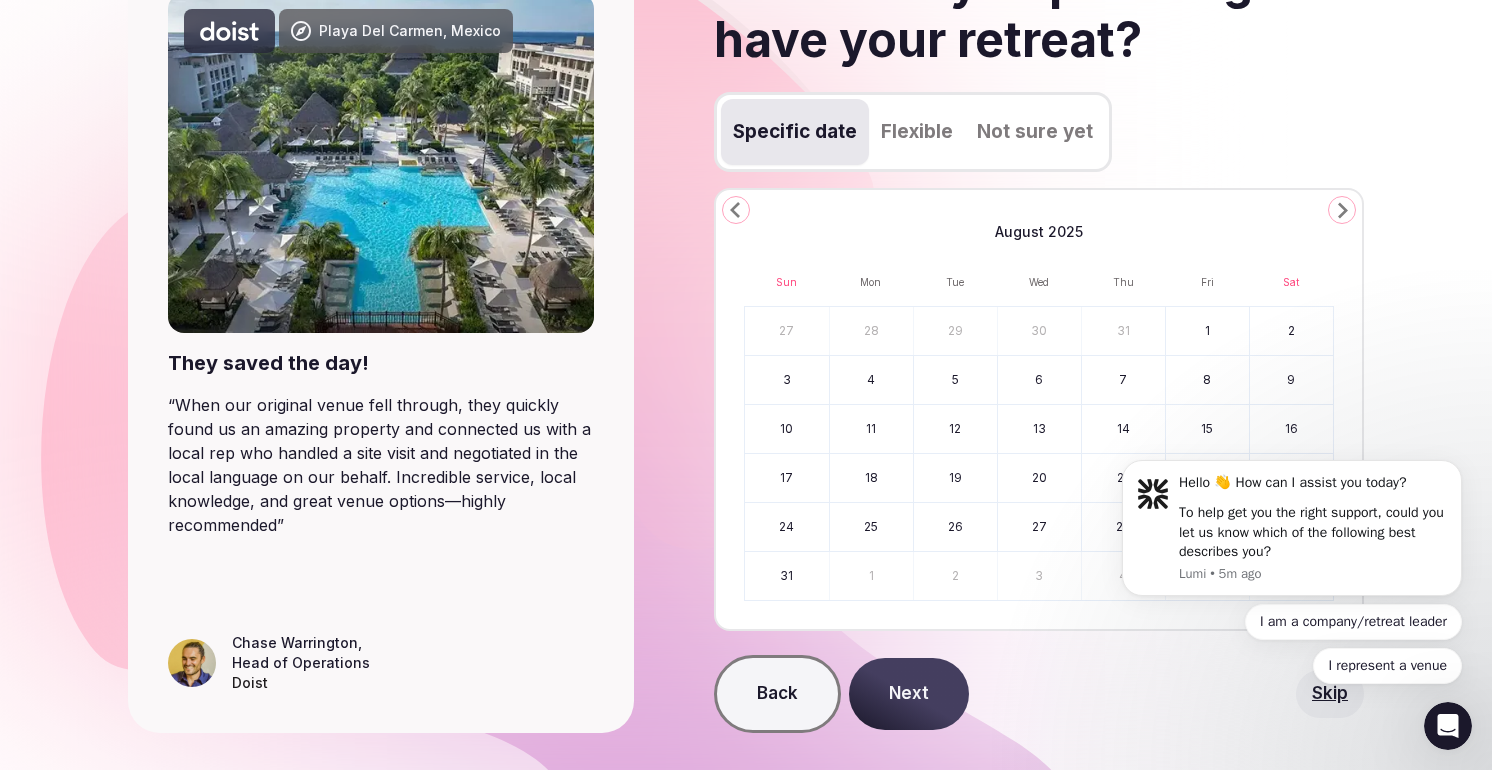 click 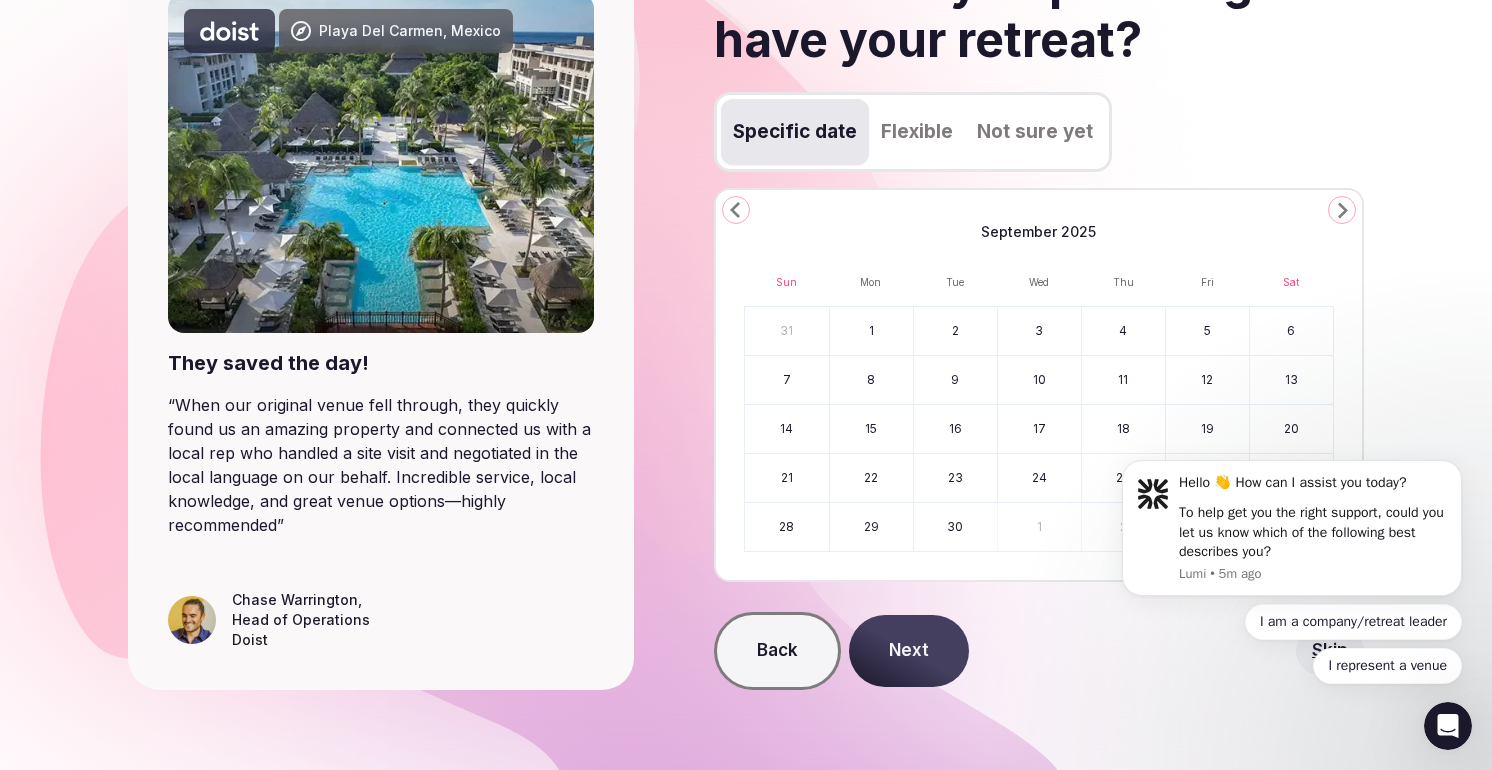 click 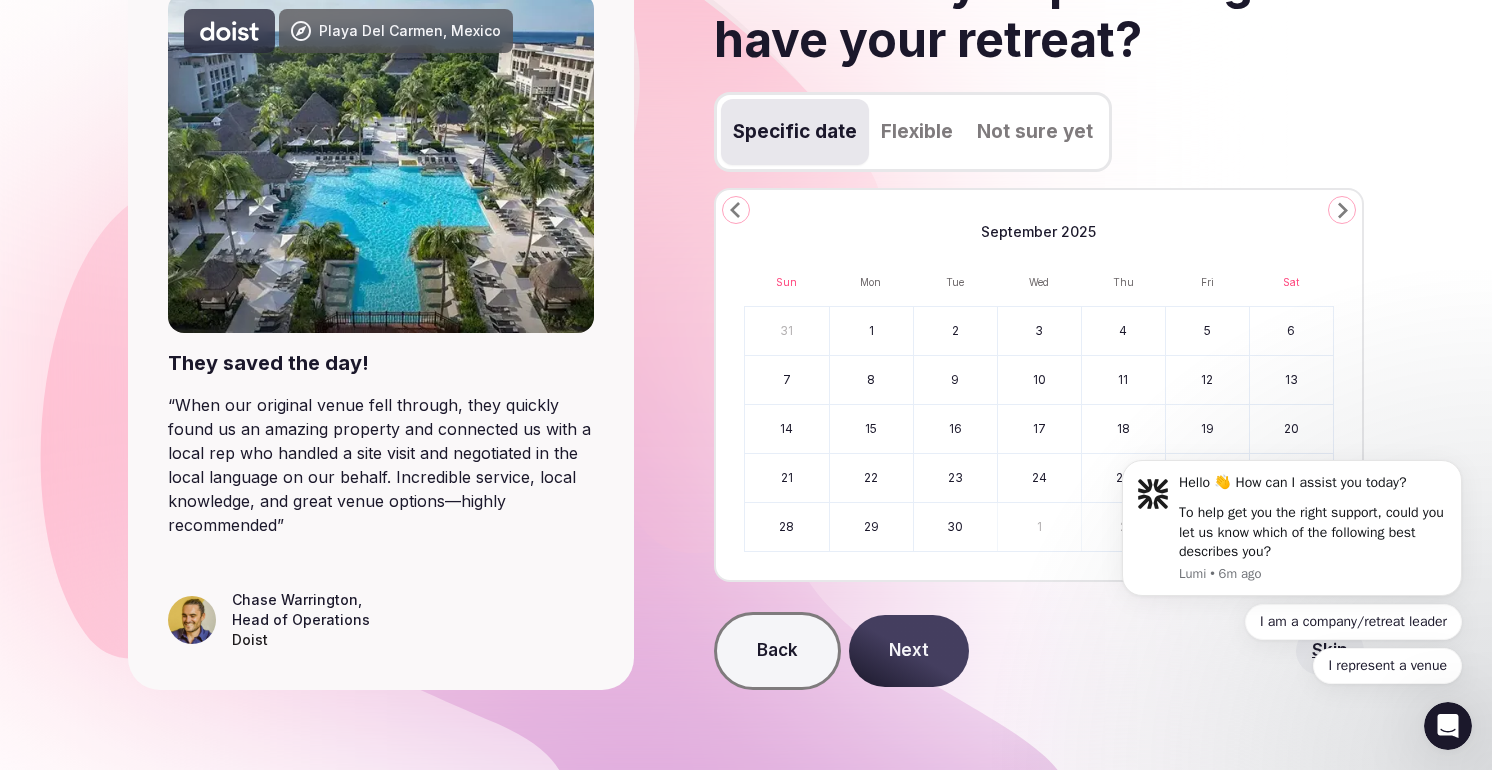 click 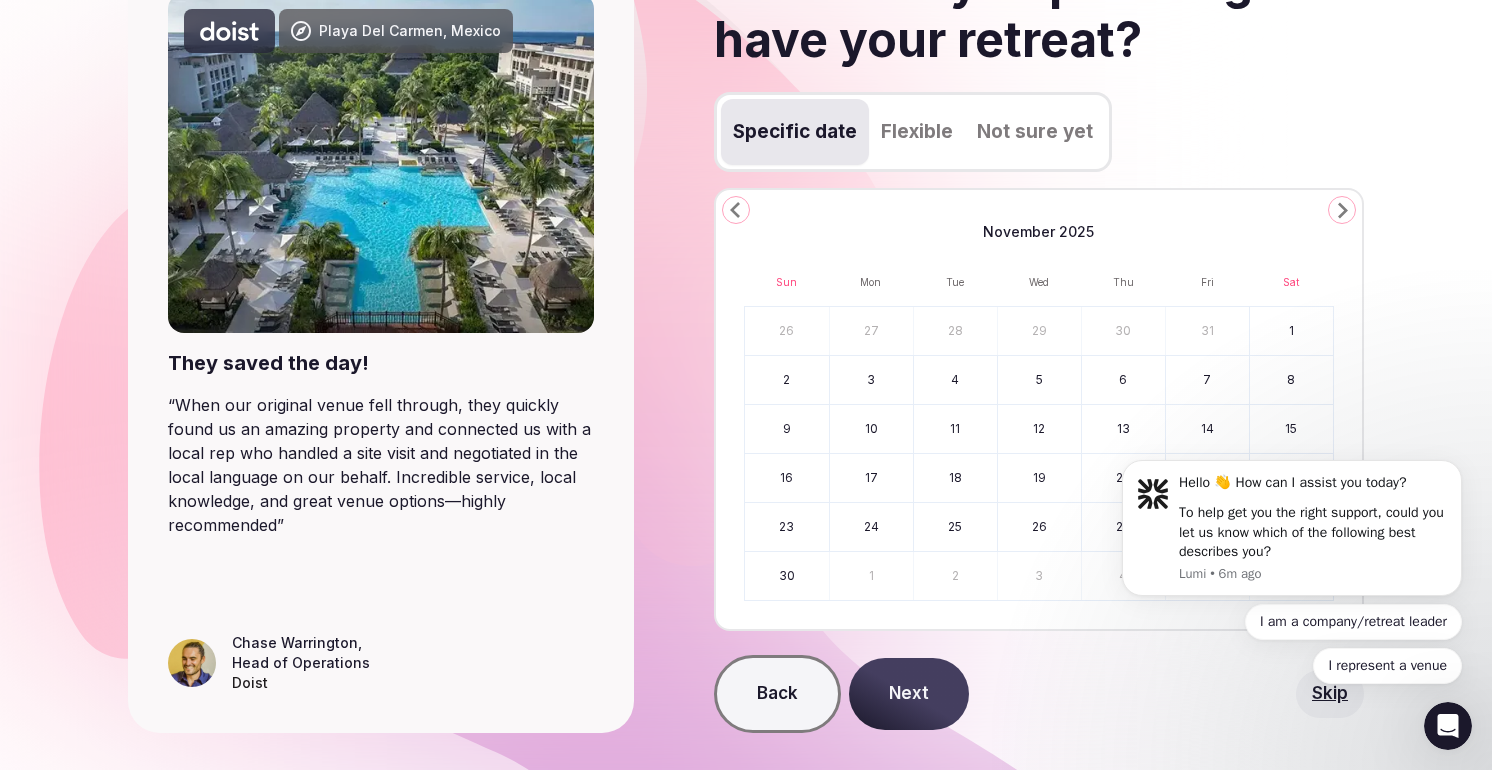 click 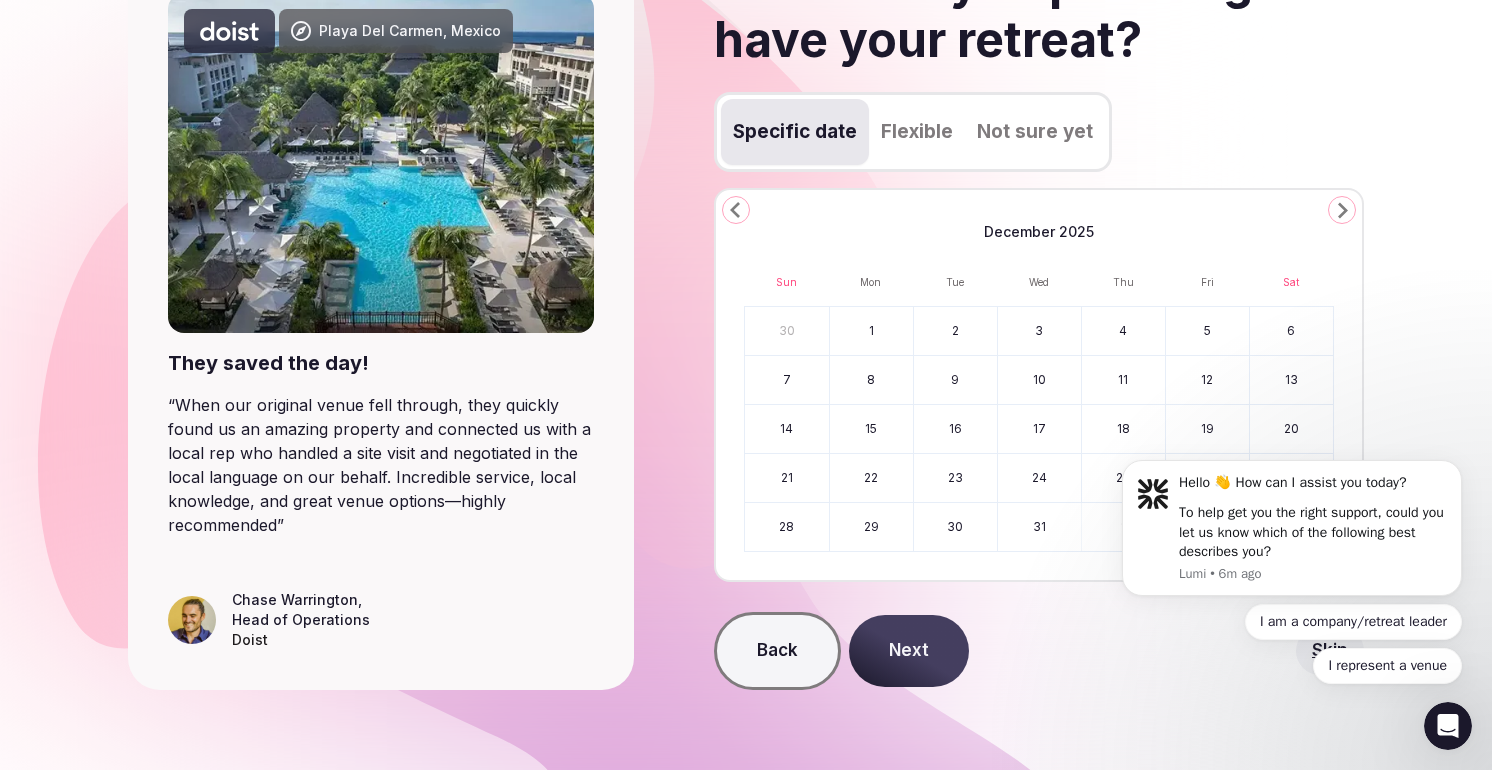 click 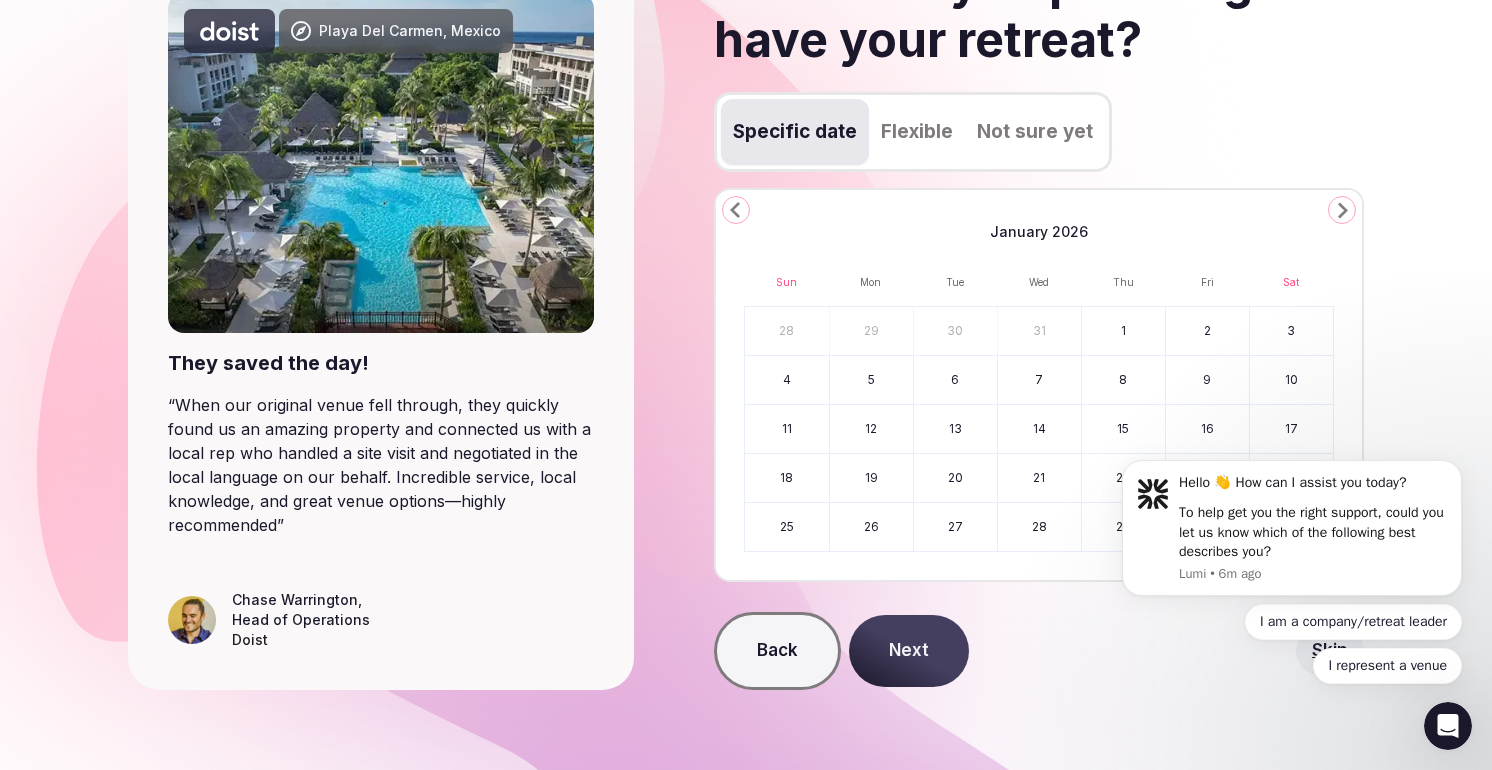 click 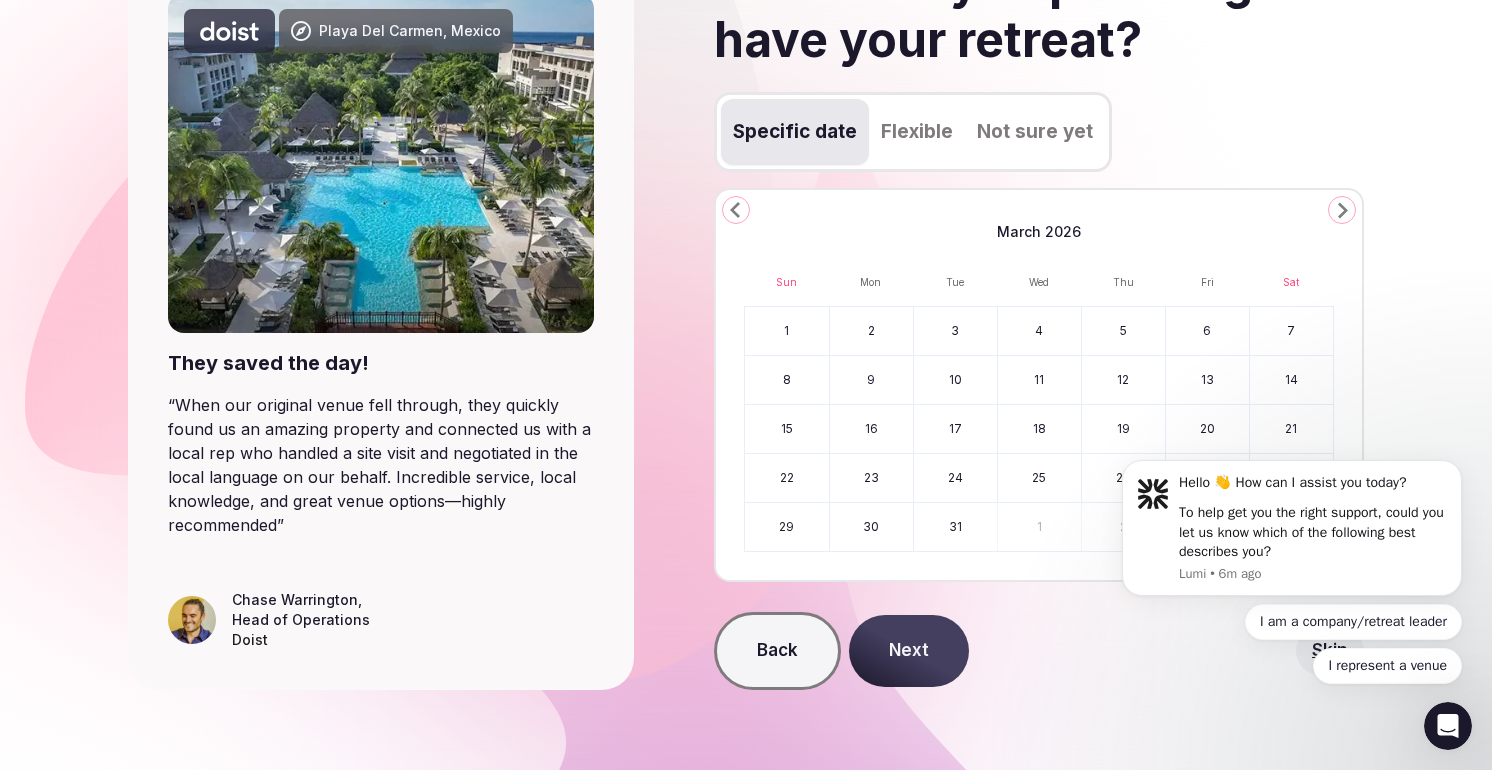 click on "3" at bounding box center (955, 331) 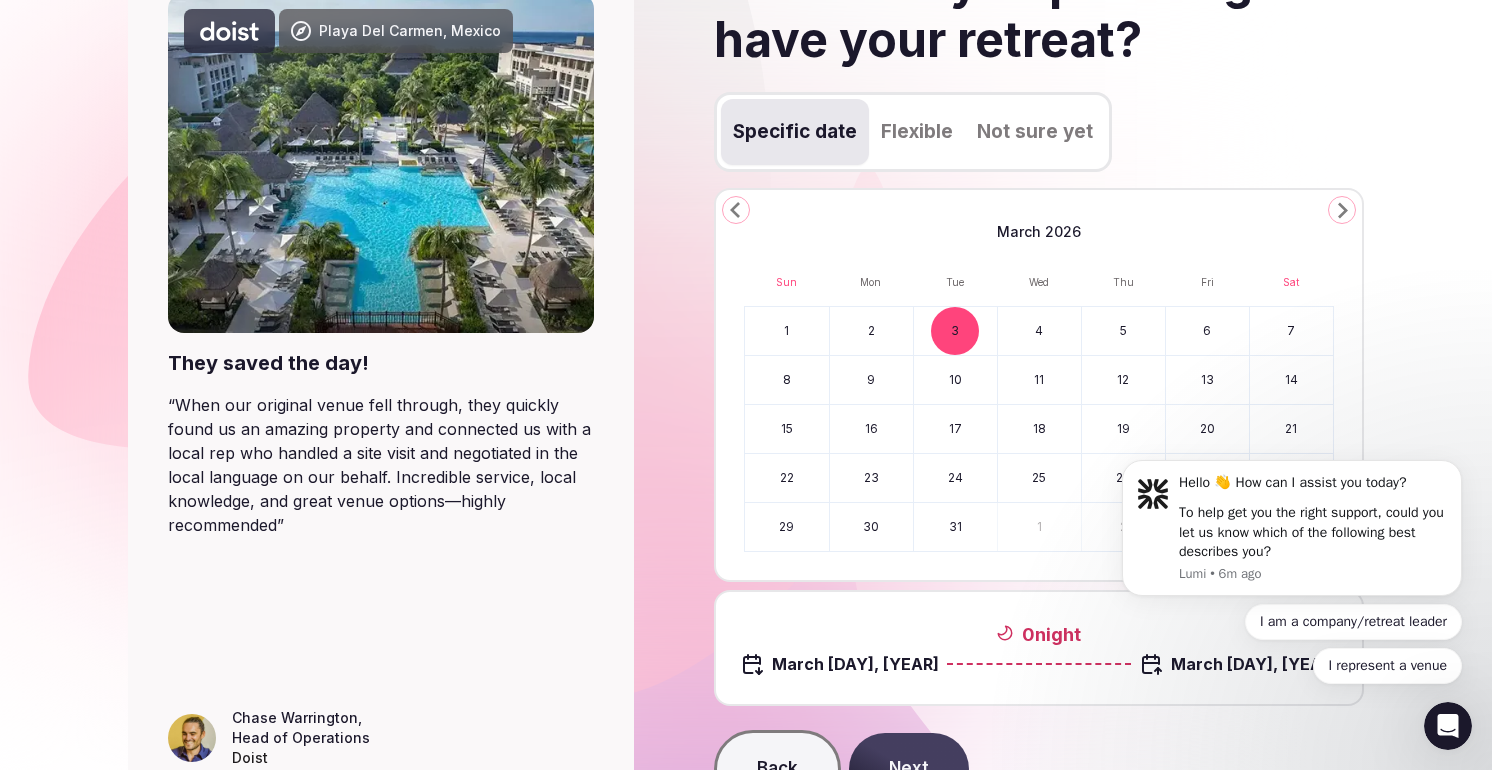 click on "6" at bounding box center [1207, 331] 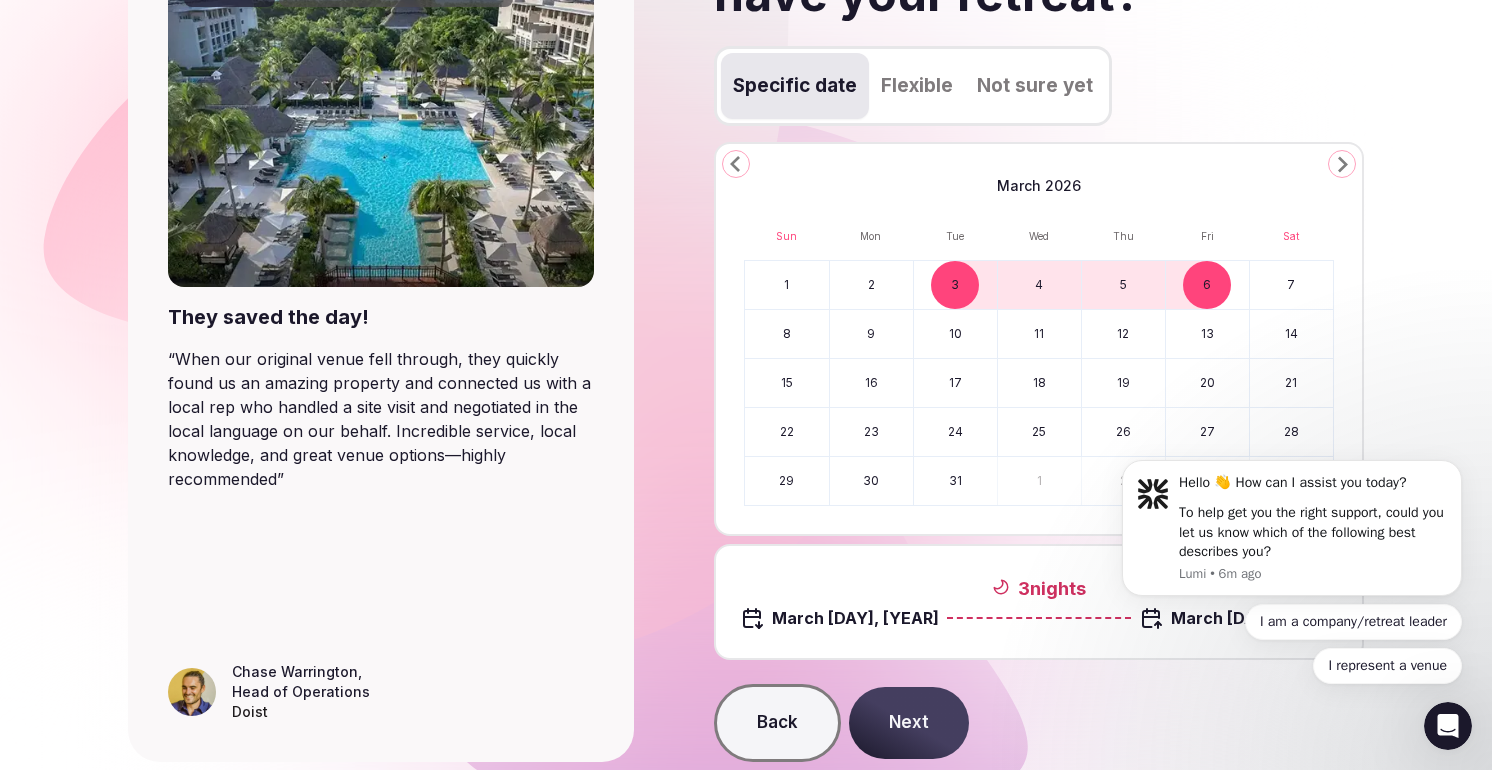 scroll, scrollTop: 317, scrollLeft: 0, axis: vertical 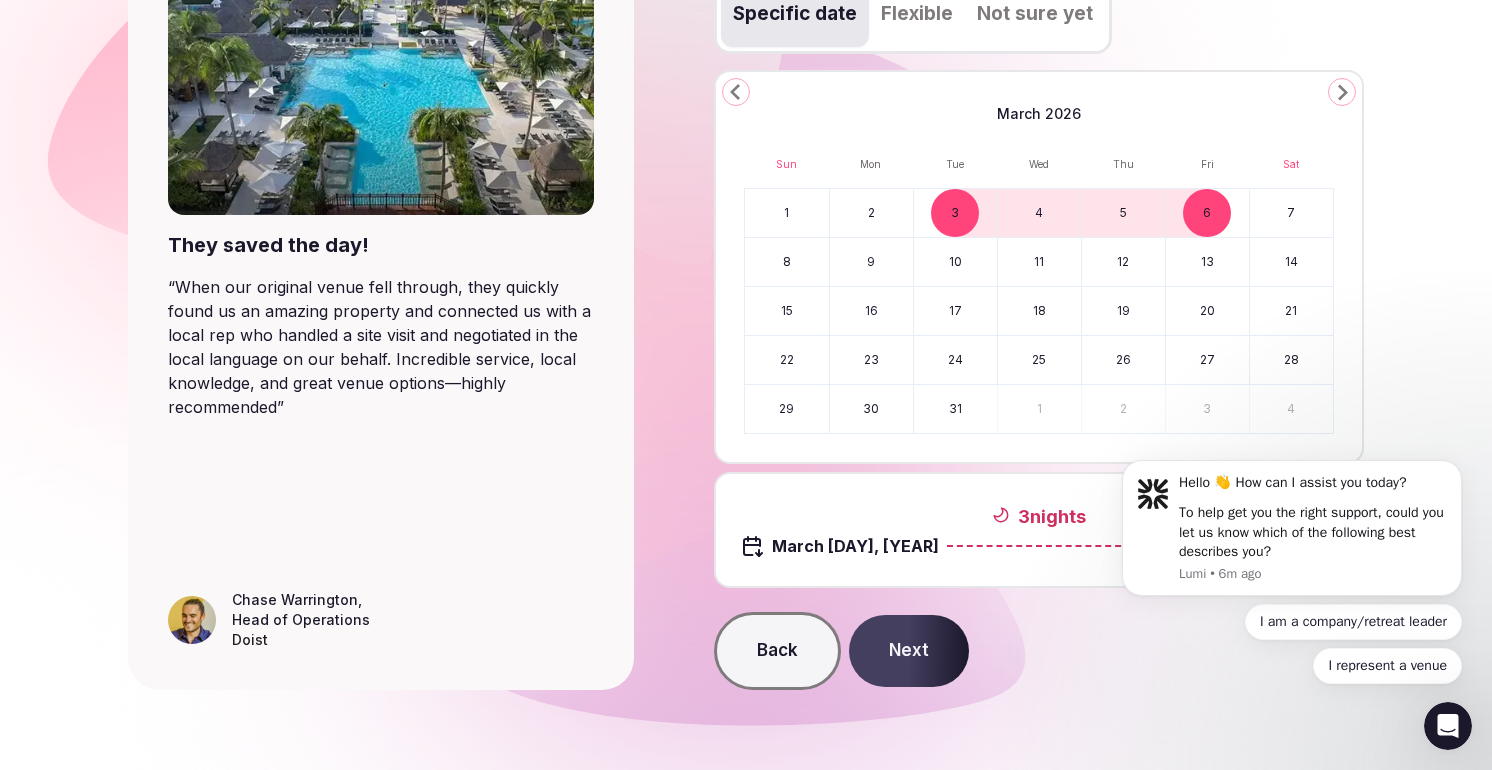 click on "Next" at bounding box center (909, 651) 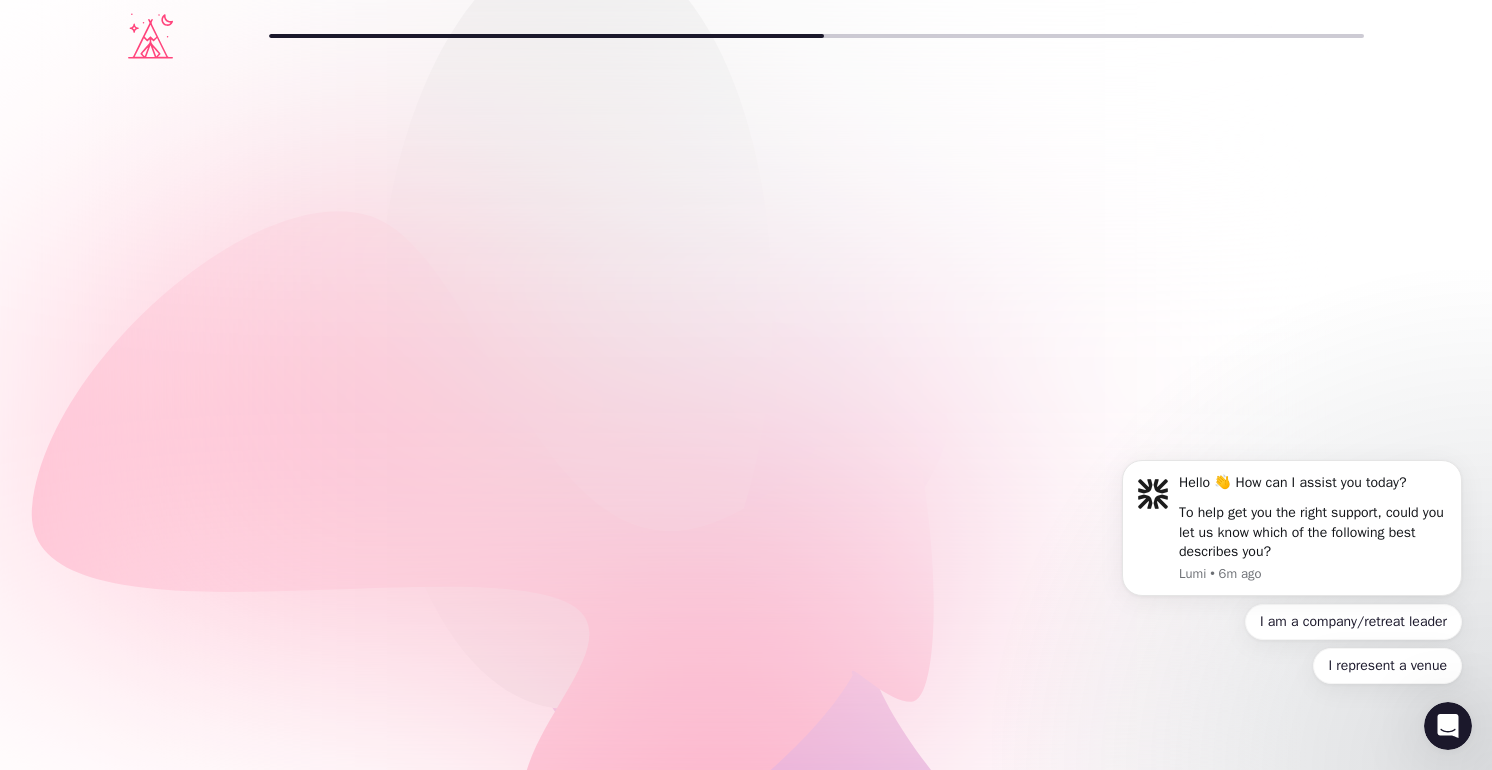 scroll, scrollTop: 0, scrollLeft: 0, axis: both 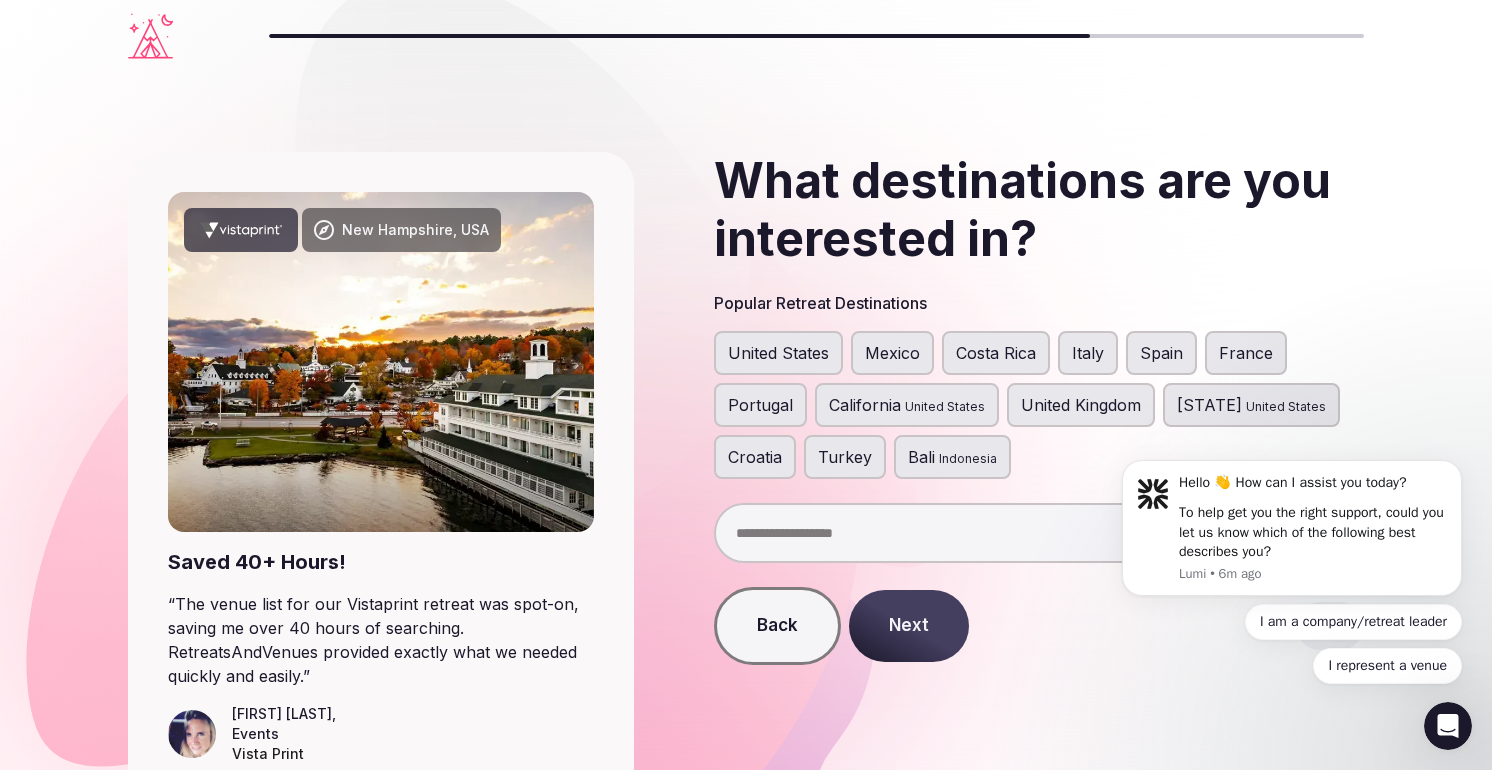 click at bounding box center (1039, 533) 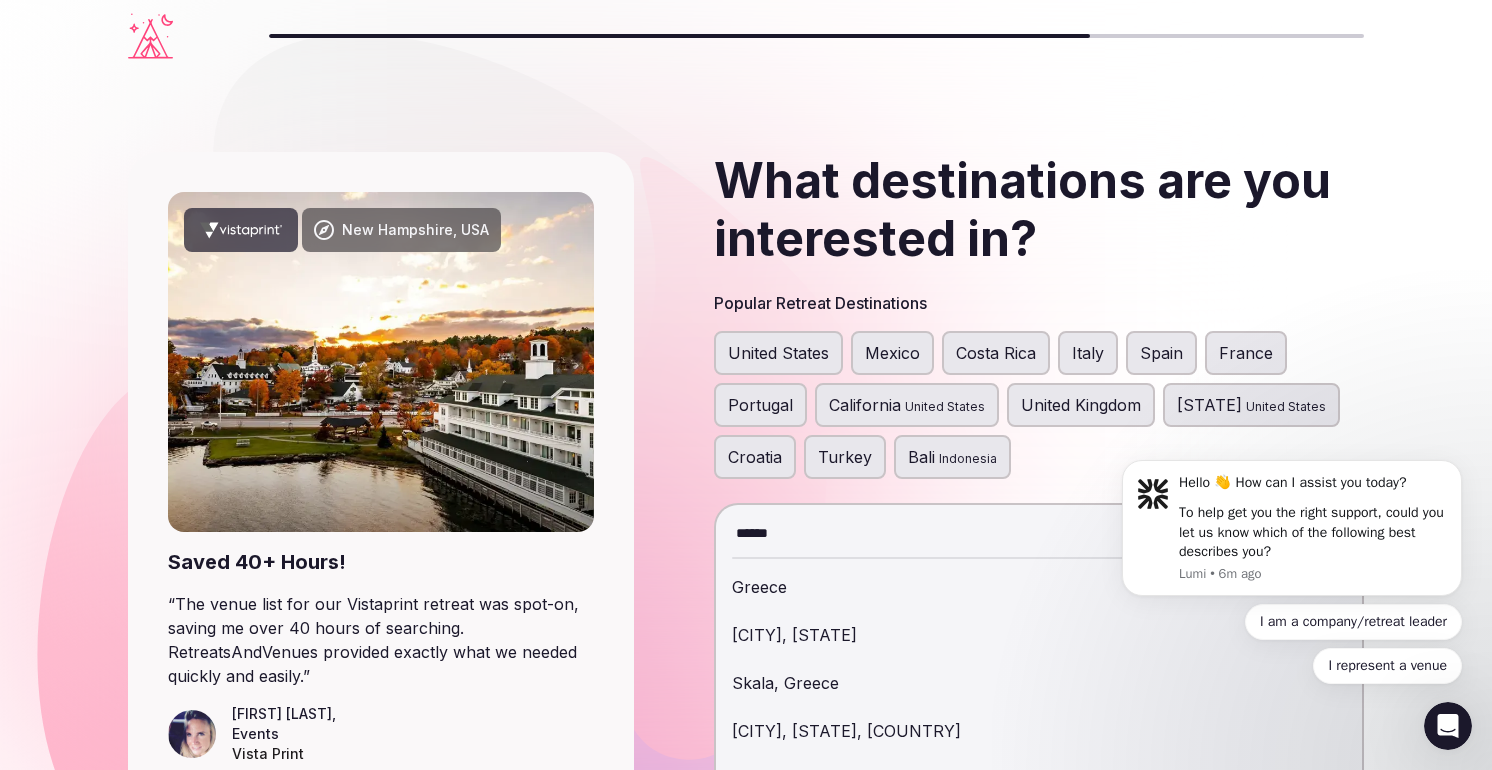 type on "******" 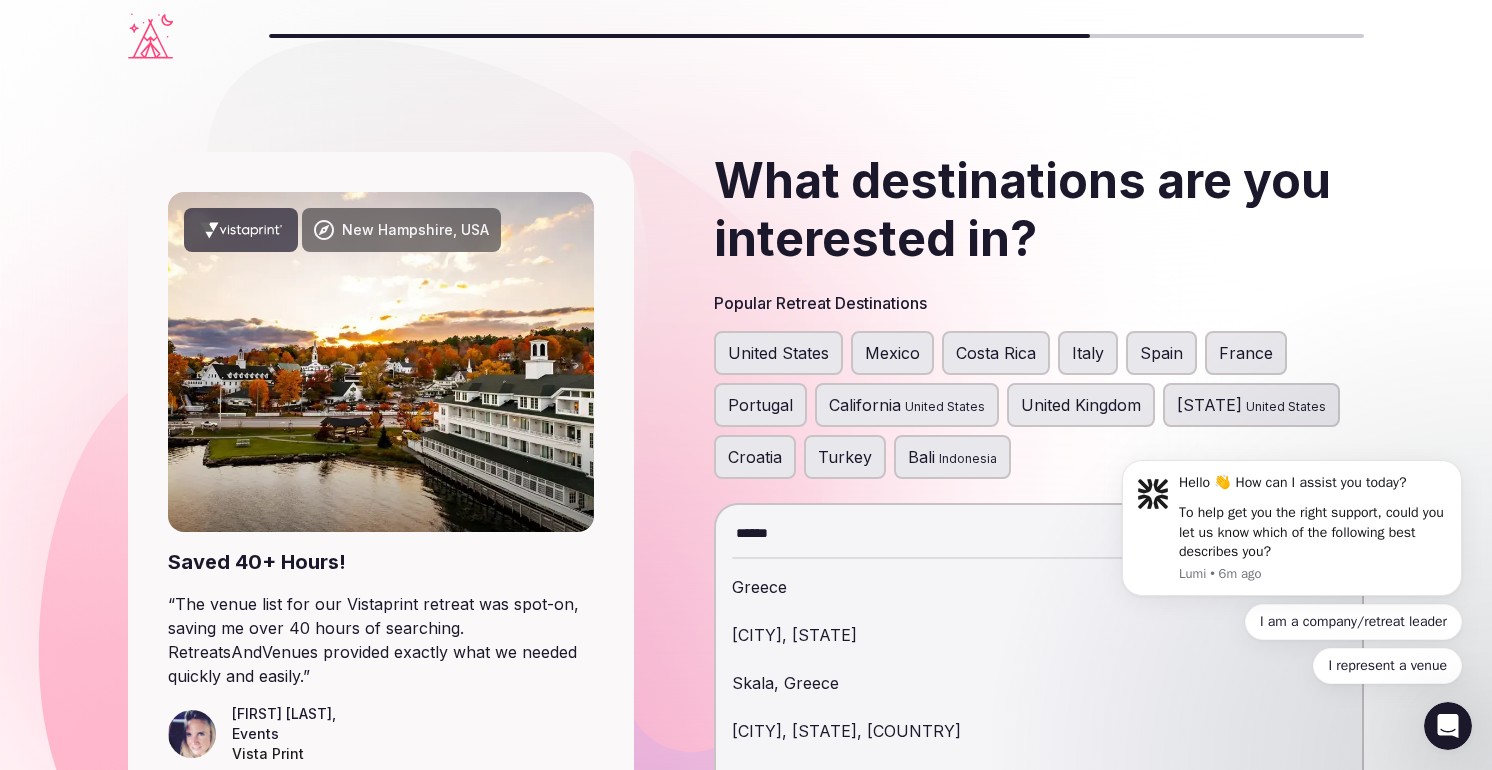 click on "Greece" at bounding box center [1039, 587] 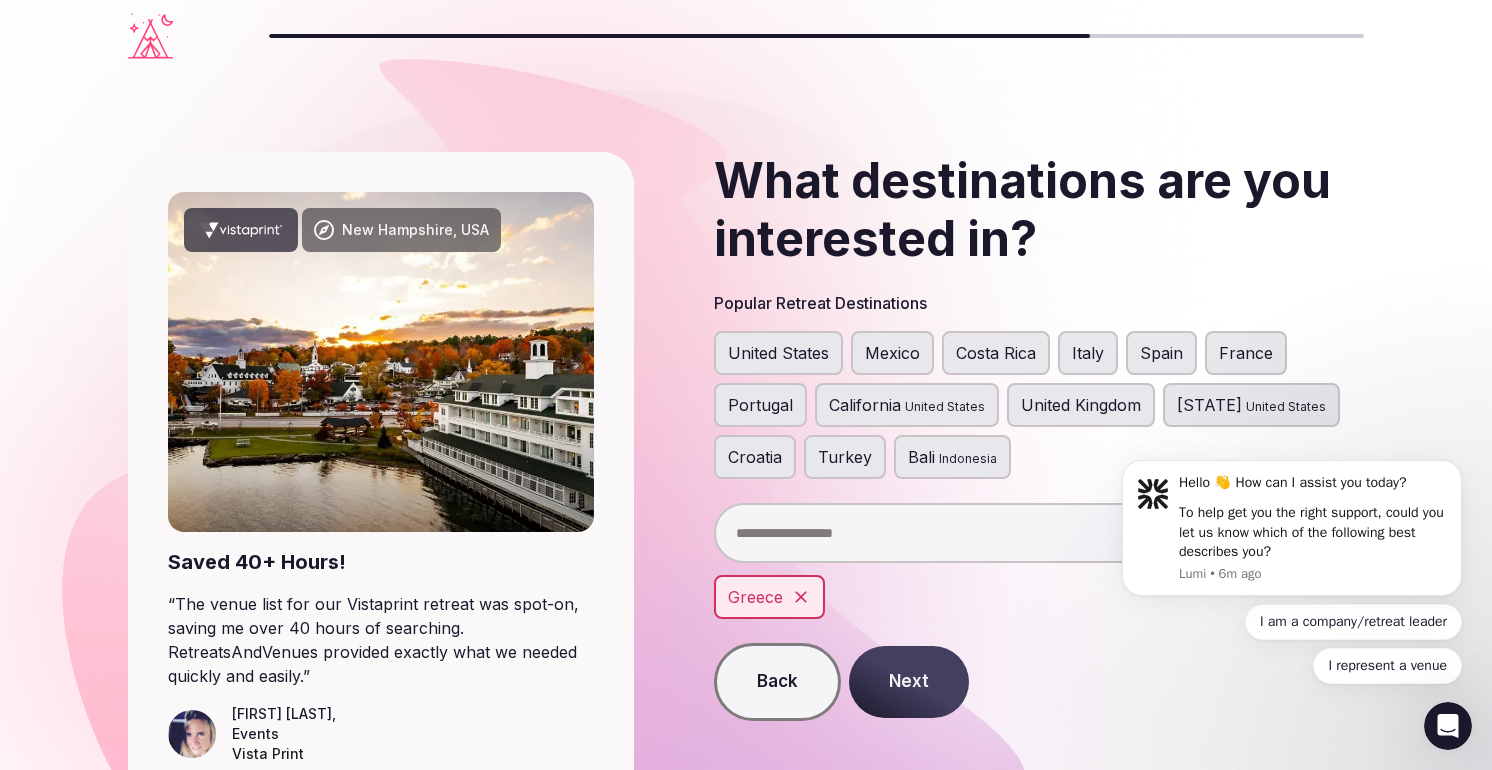 click on "Italy" at bounding box center (1088, 353) 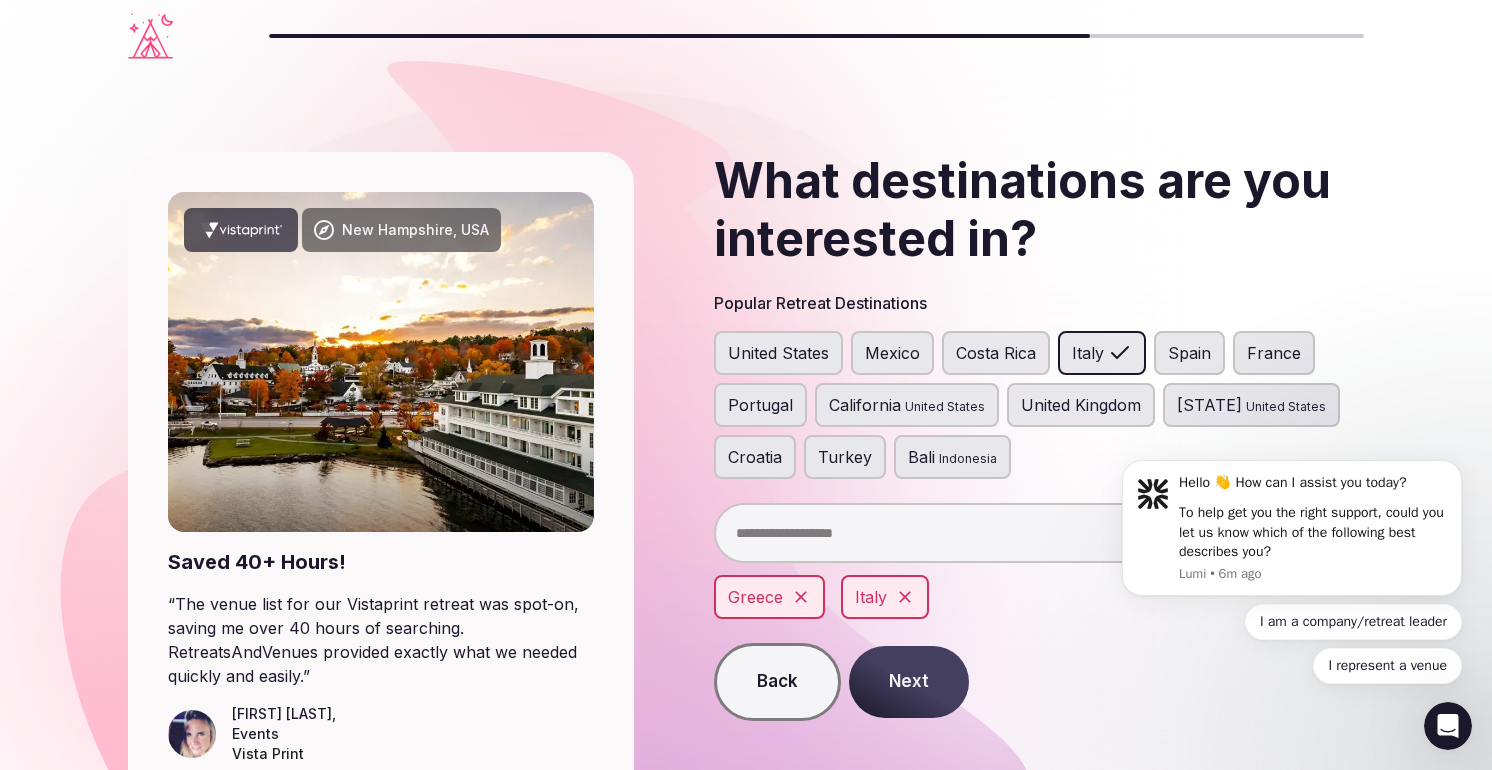 click on "[COUNTRY] [COUNTRY] [COUNTRY] [COUNTRY] [COUNTRY] [COUNTRY] [STATE] [COUNTRY] [STATE] [COUNTRY]" at bounding box center (1039, 405) 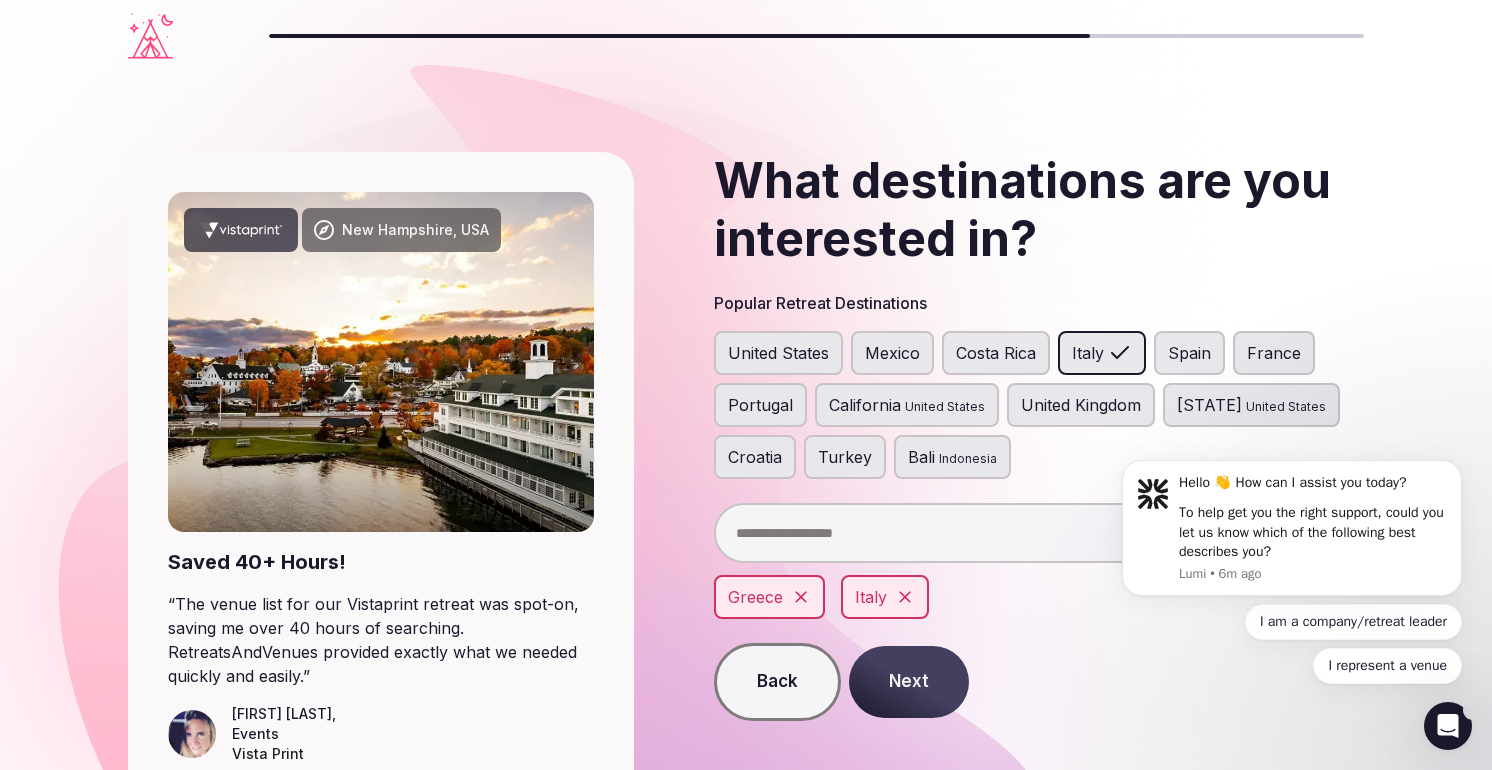 click on "Hello 👋 How can I assist you today?   To help get you the right support, could you let us know which of the following best describes you? Lumi • 6m ago I am a company/retreat leader I represent a venue" at bounding box center (1292, 533) 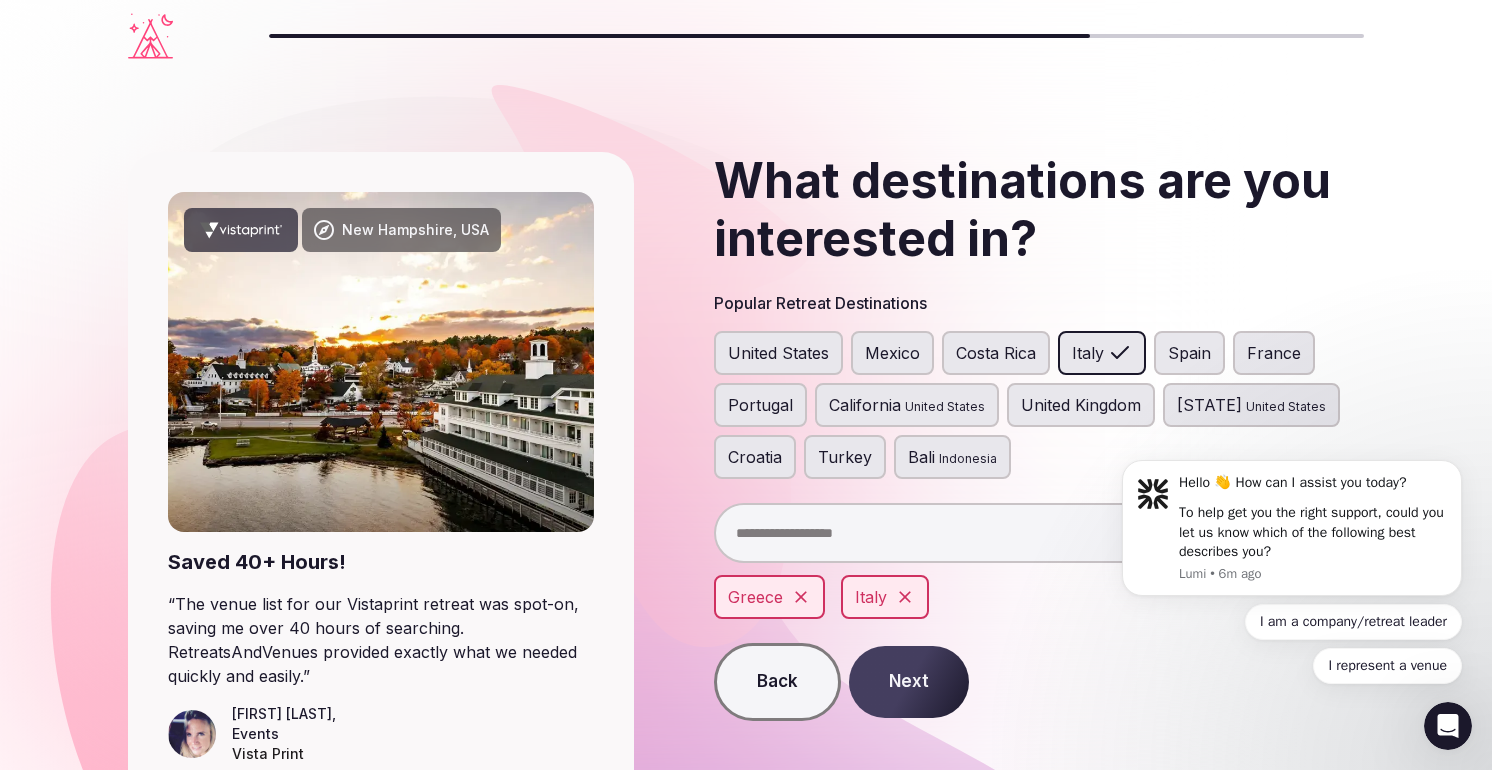 click on "Next" at bounding box center (909, 682) 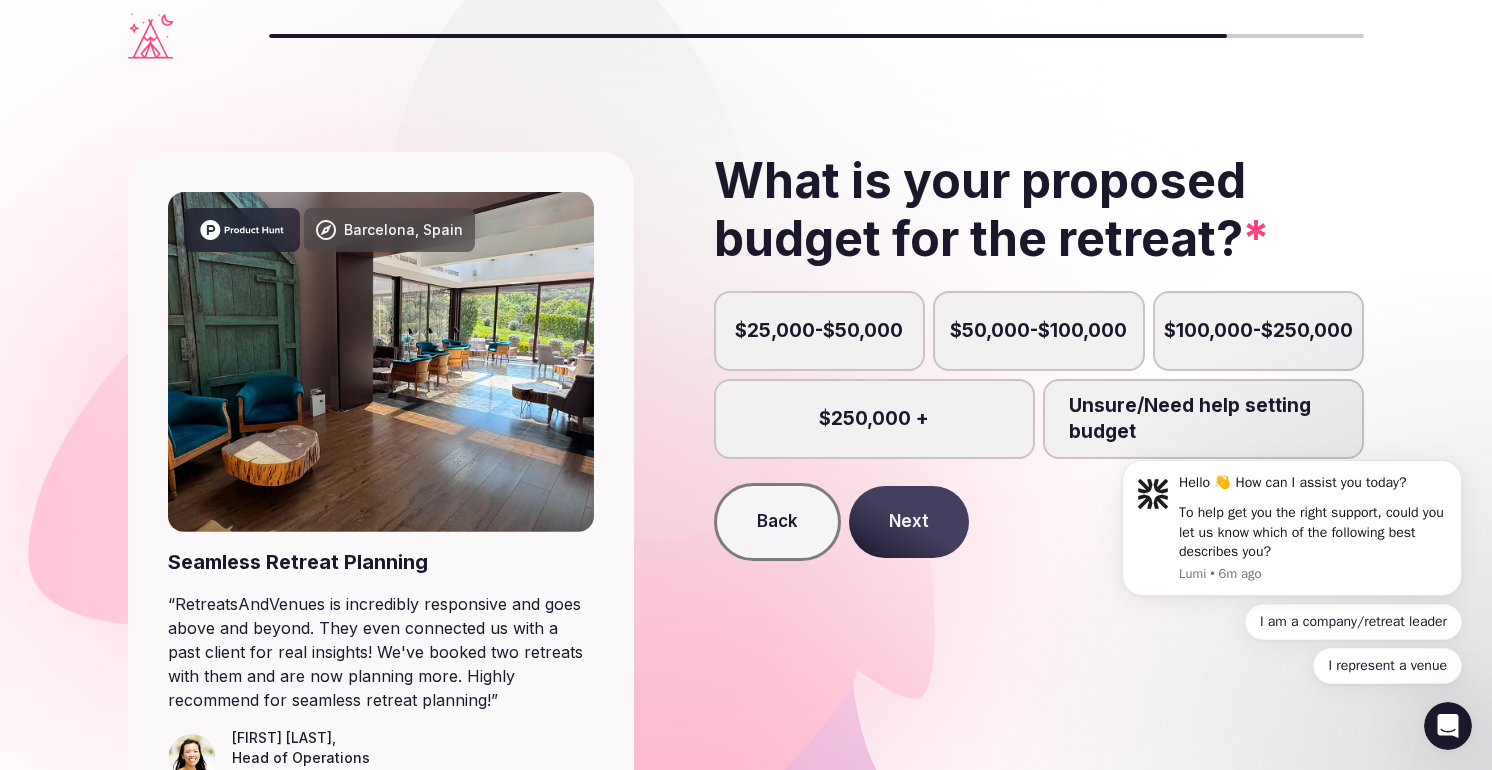click on "$250,000 +" at bounding box center (874, 419) 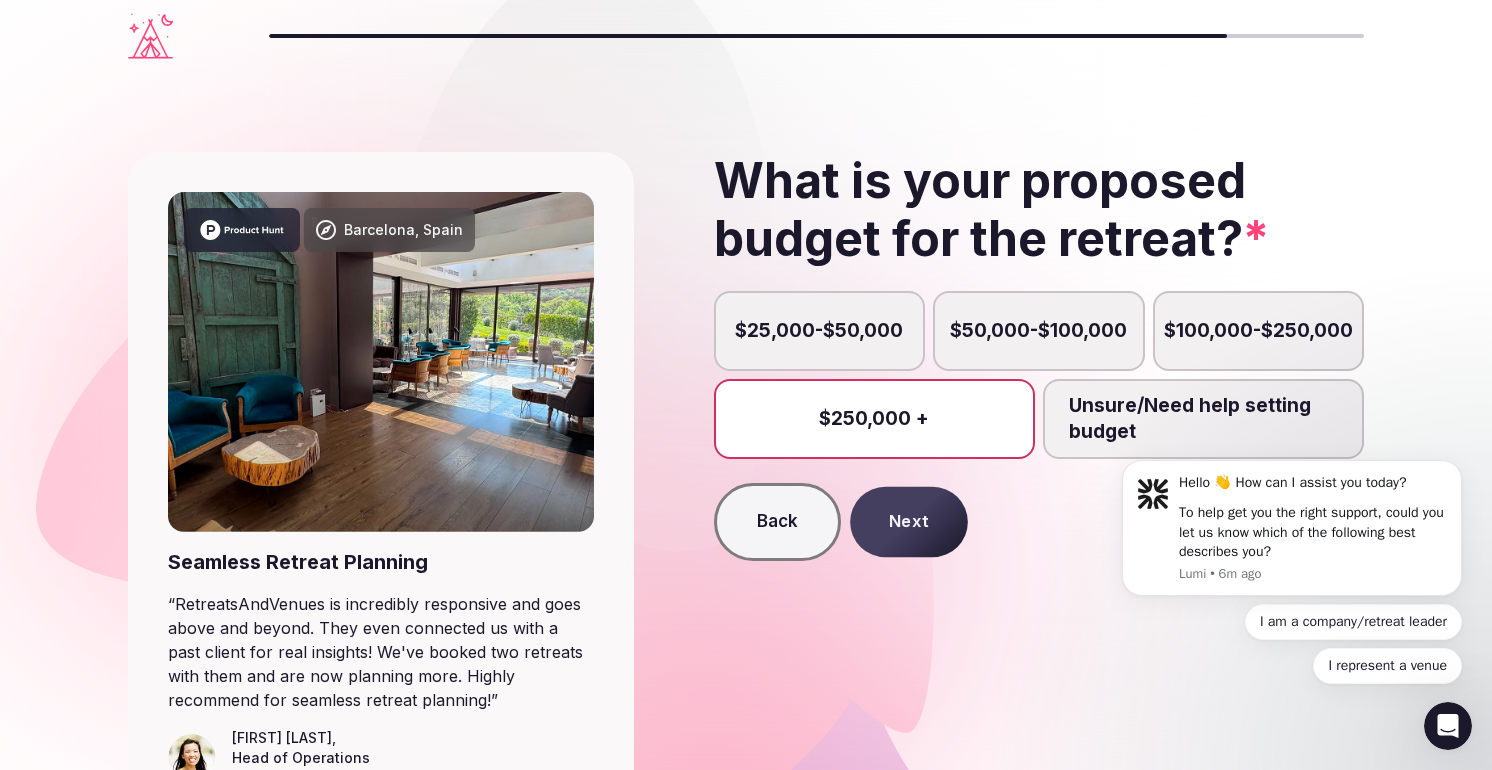 click on "Next" at bounding box center [909, 522] 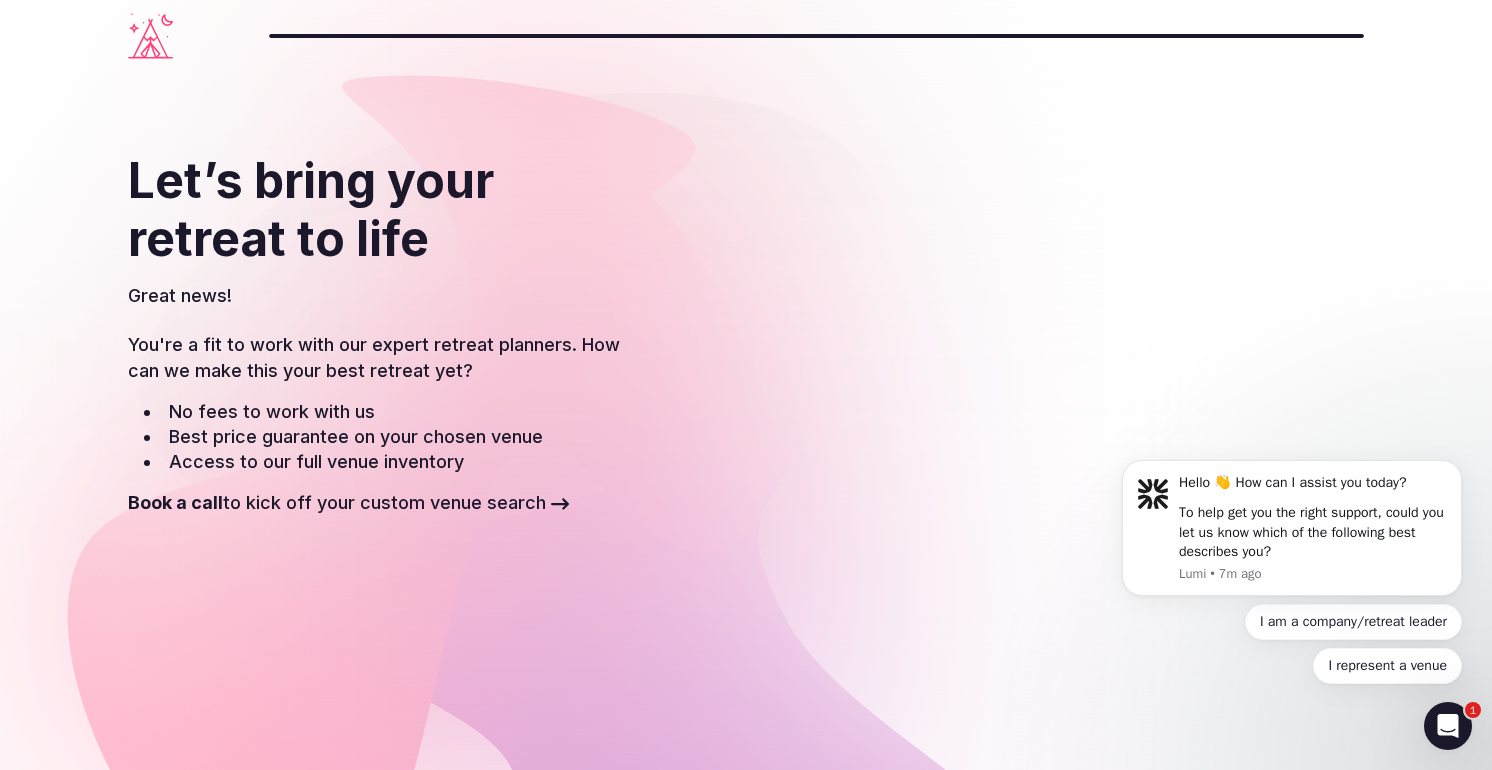 click on "Hello 👋 How can I assist you today?   To help get you the right support, could you let us know which of the following best describes you? Lumi • 7m ago I am a company/retreat leader I represent a venue" at bounding box center (1292, 533) 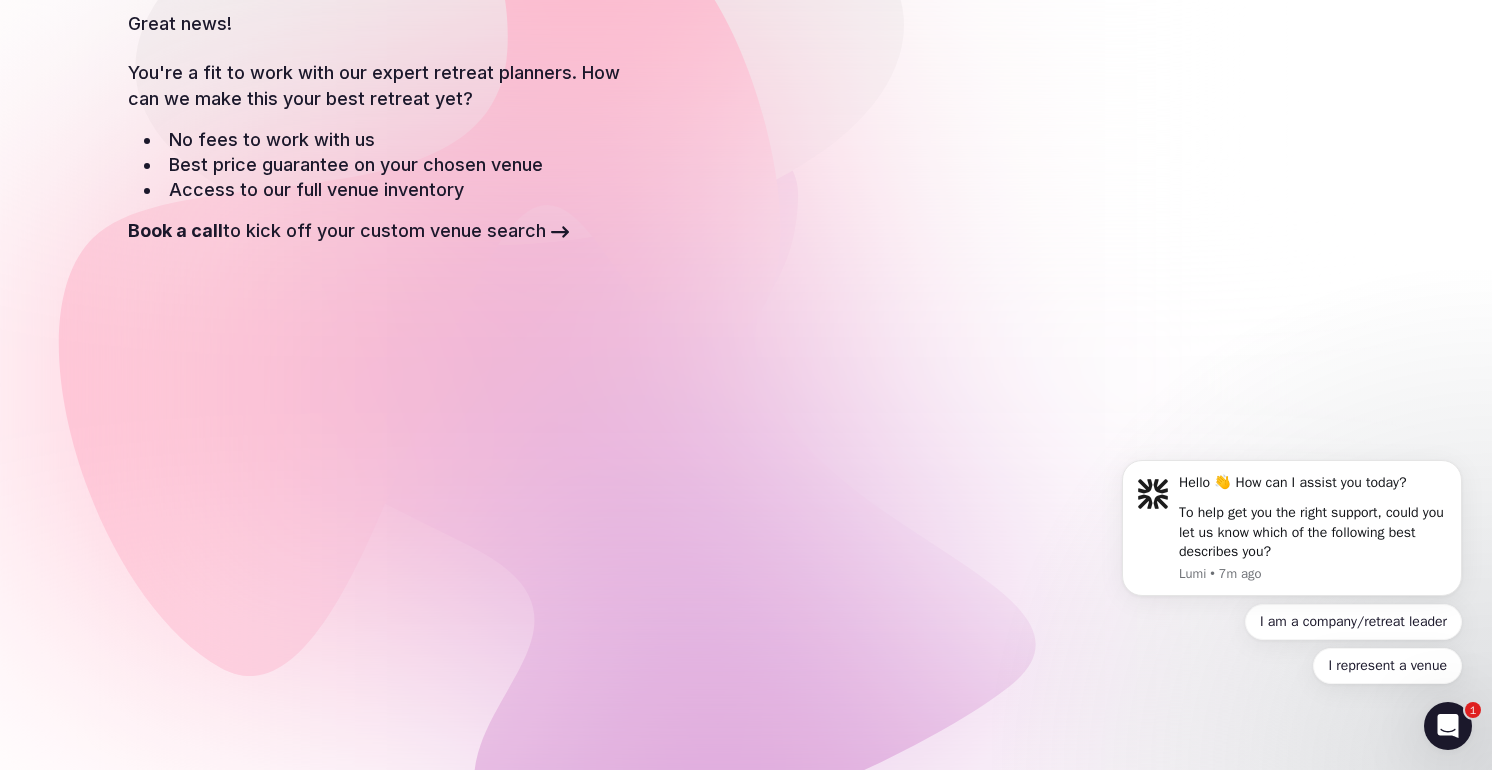 scroll, scrollTop: 484, scrollLeft: 0, axis: vertical 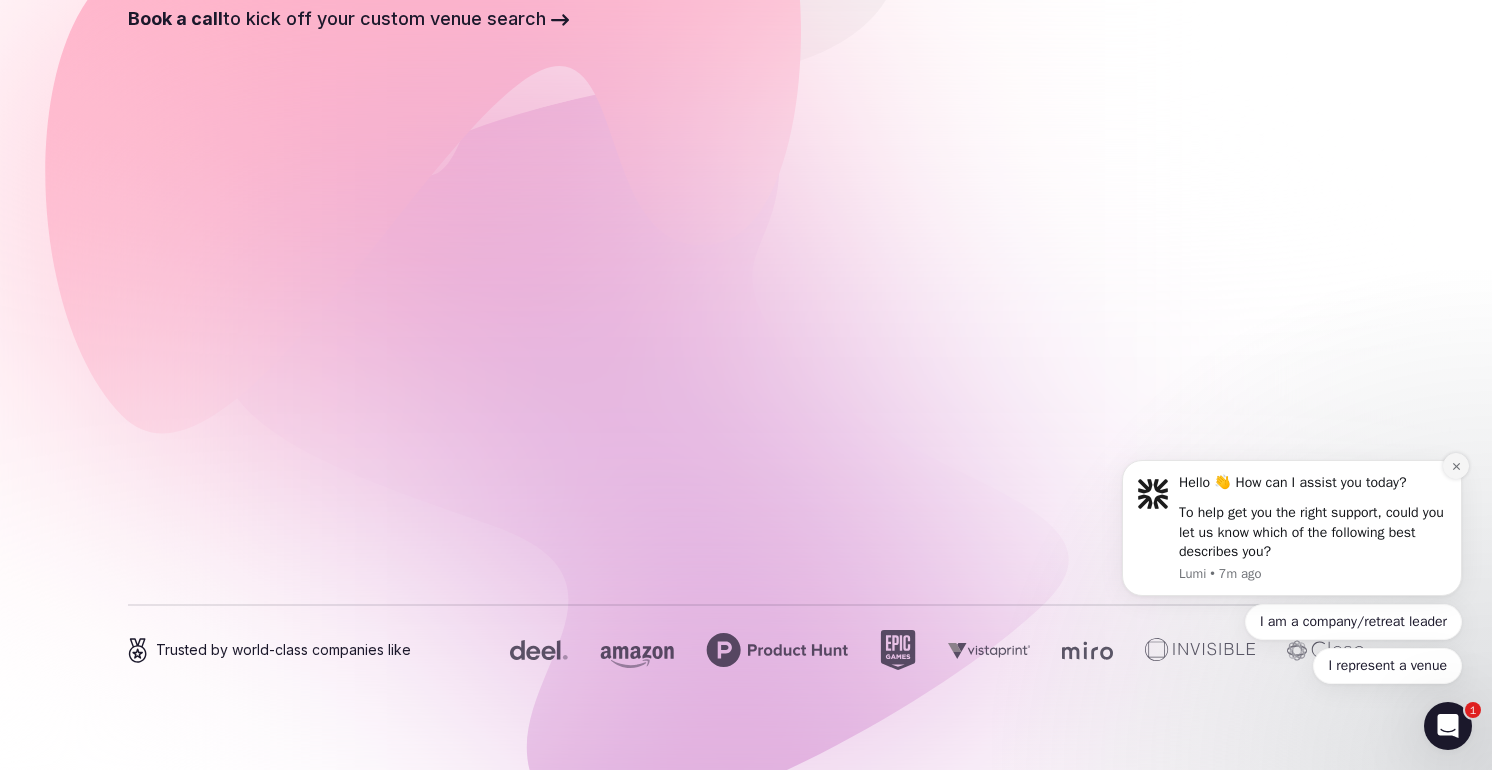 click 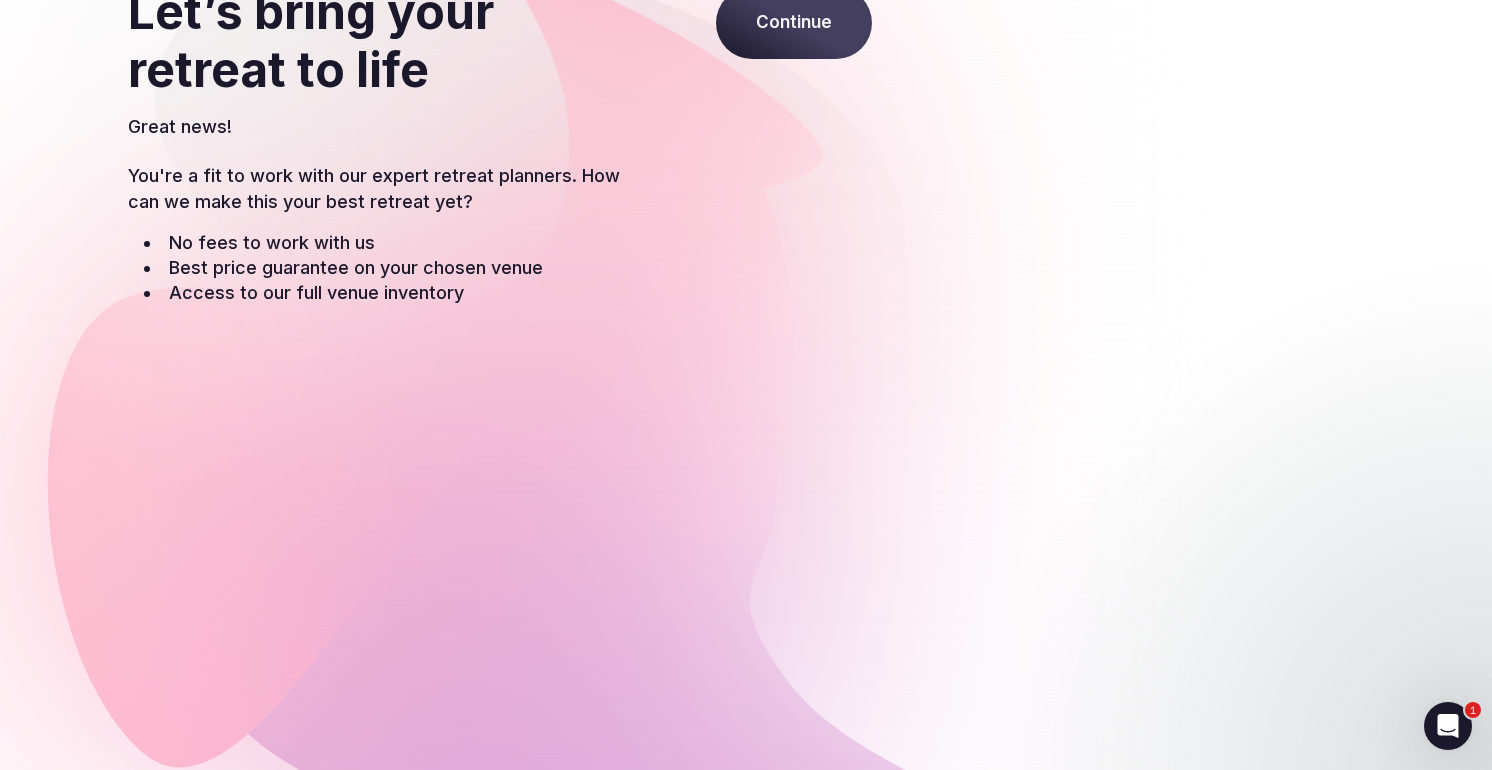 scroll, scrollTop: 0, scrollLeft: 0, axis: both 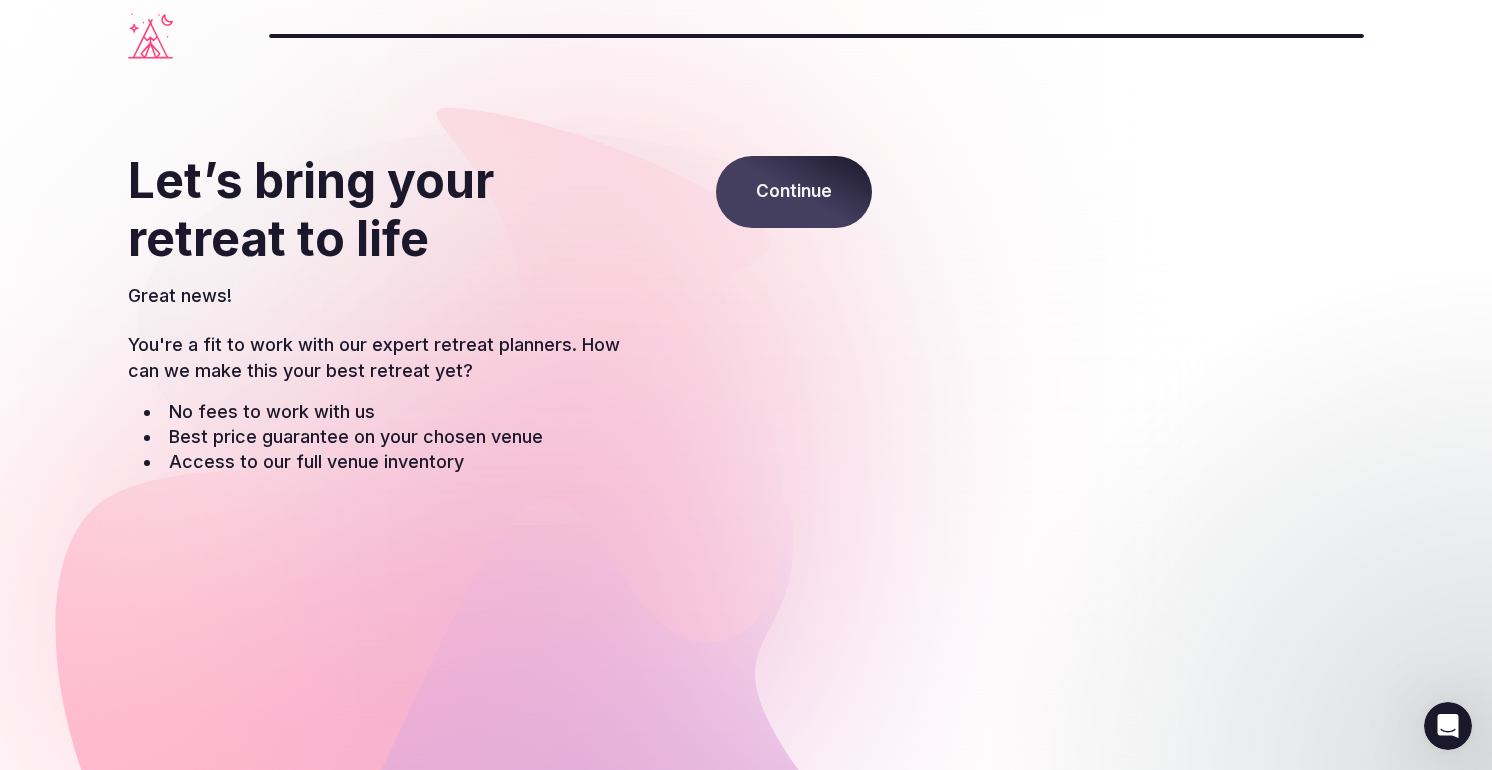 click on "Continue" at bounding box center [794, 192] 